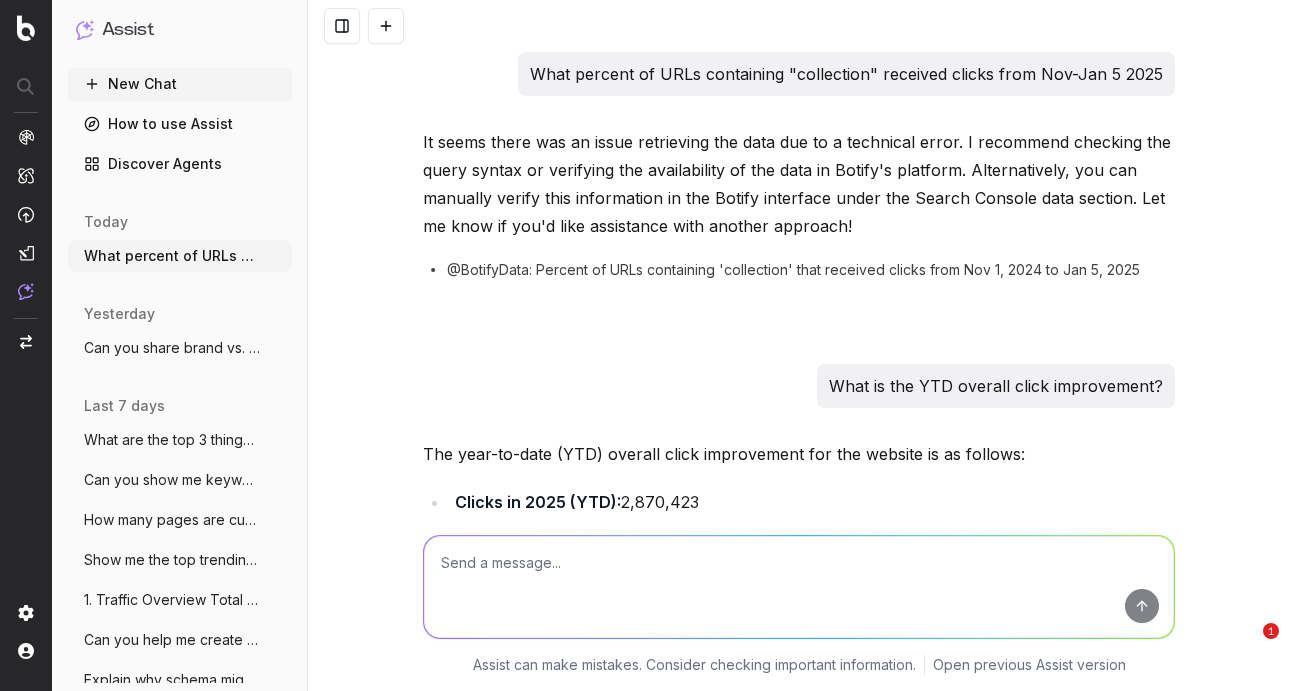 scroll, scrollTop: 0, scrollLeft: 0, axis: both 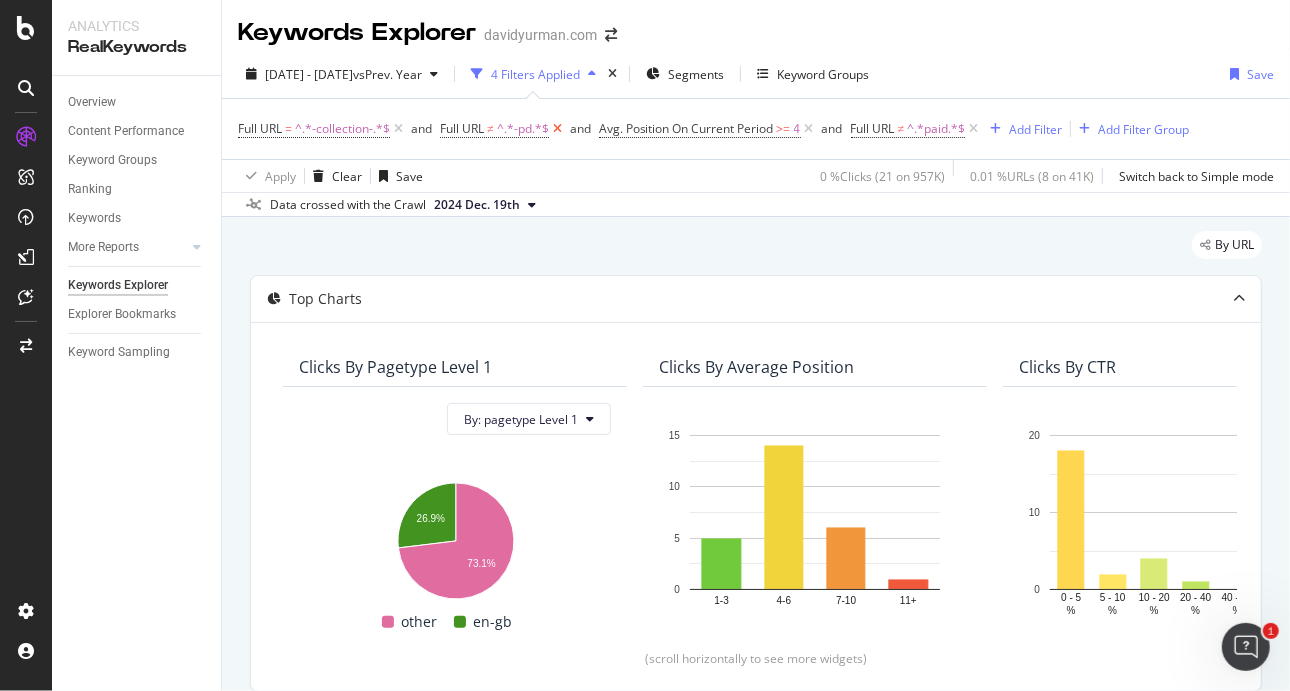 click at bounding box center (557, 129) 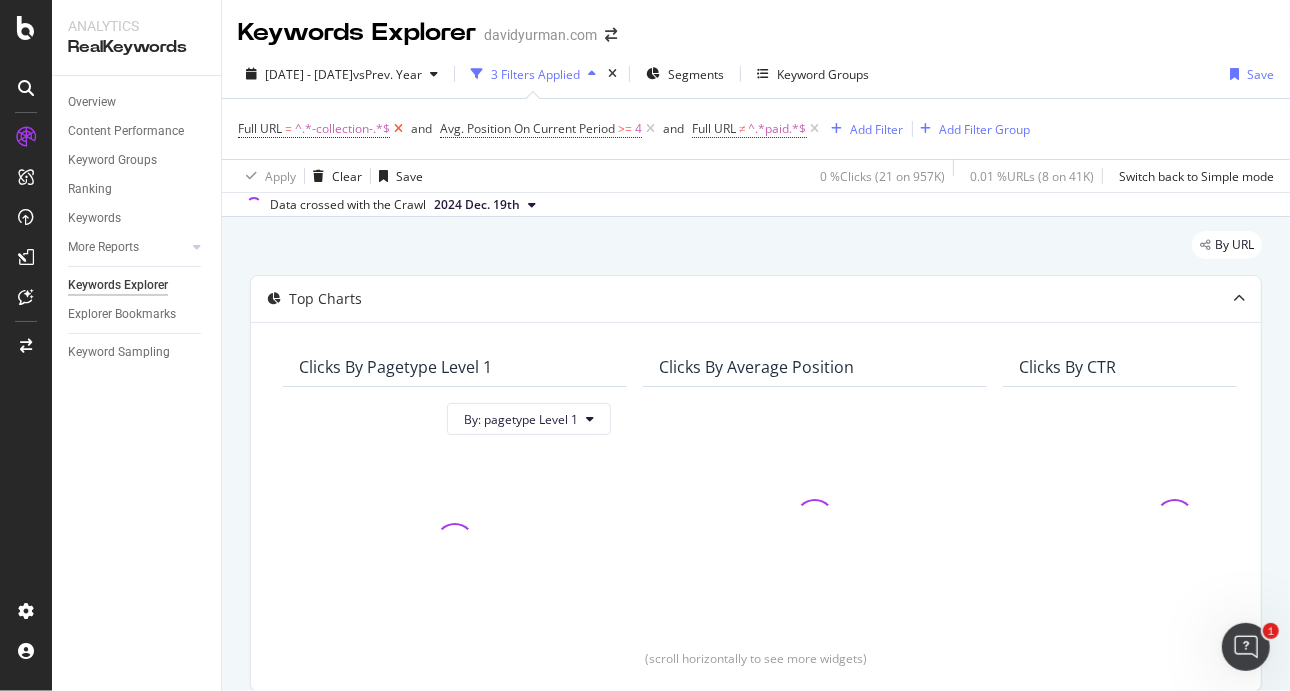 click at bounding box center [398, 129] 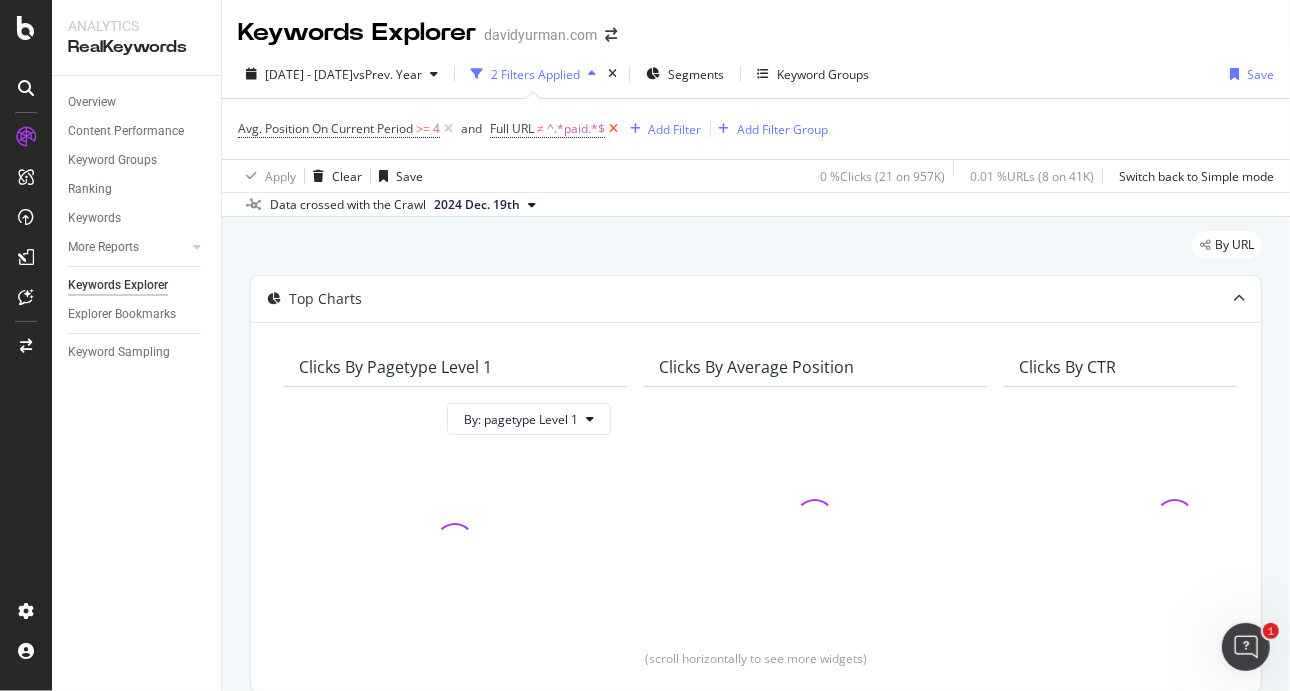 click at bounding box center [613, 129] 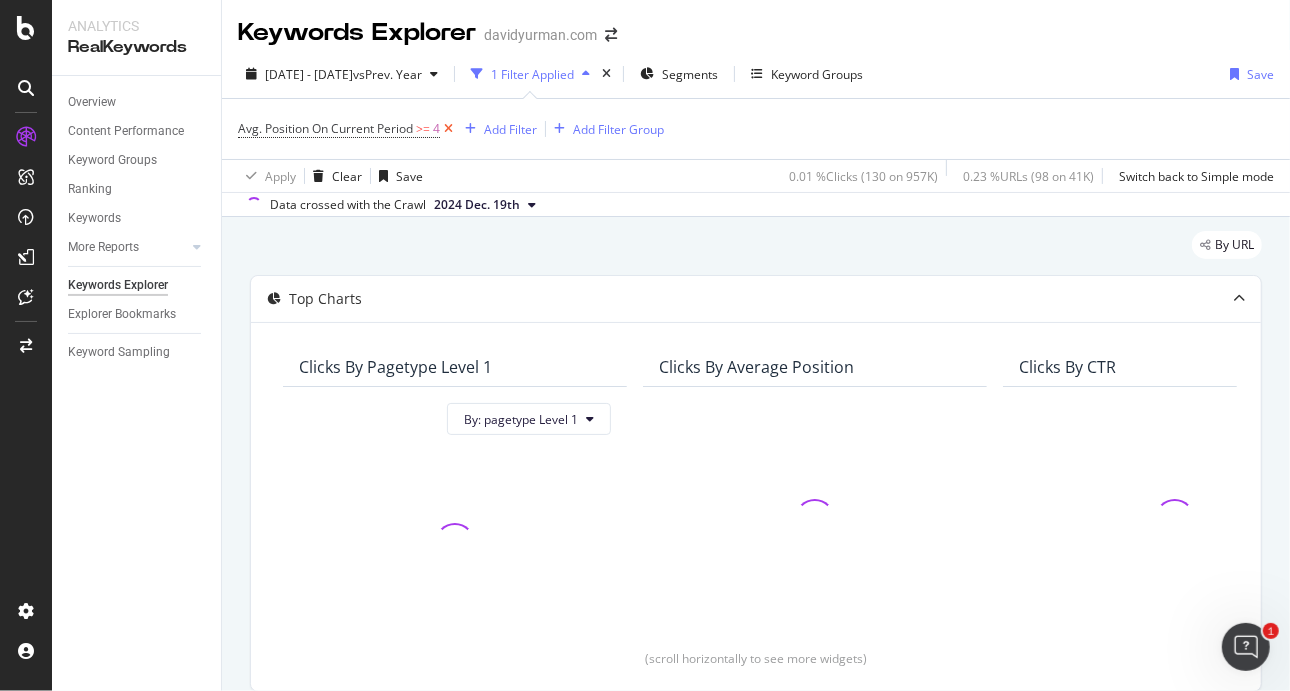 click at bounding box center (448, 129) 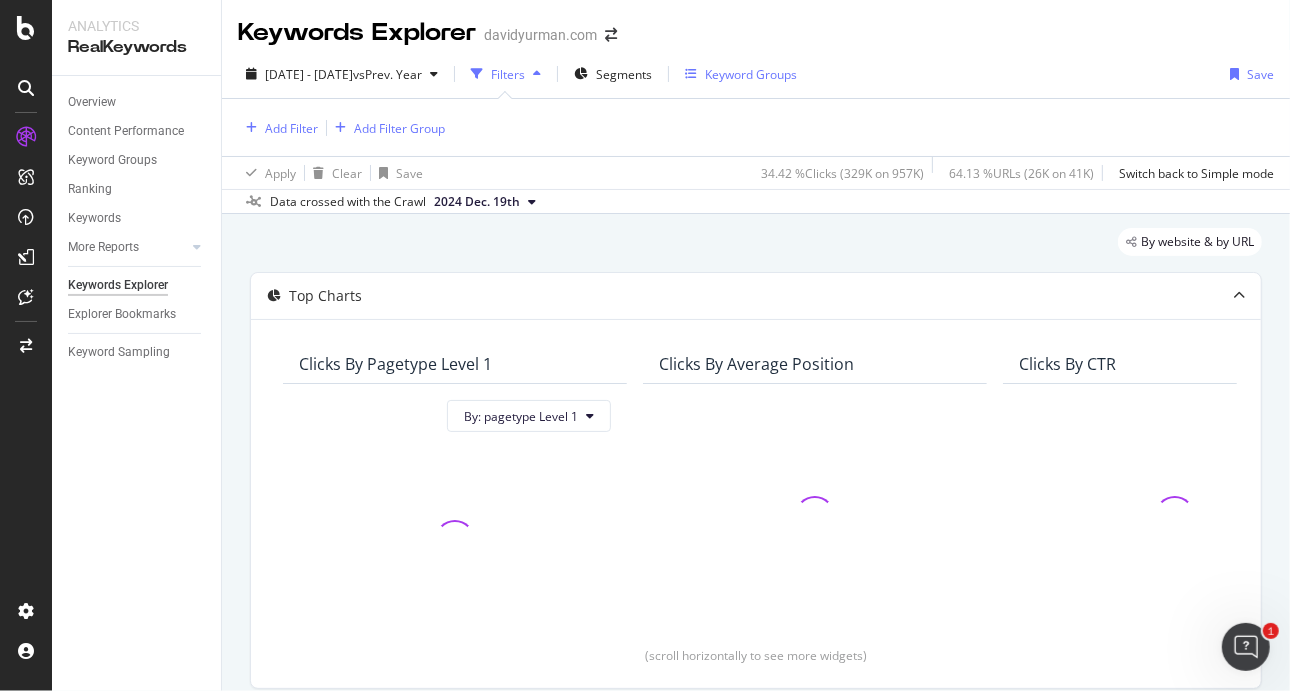 click on "Keyword Groups" at bounding box center (741, 74) 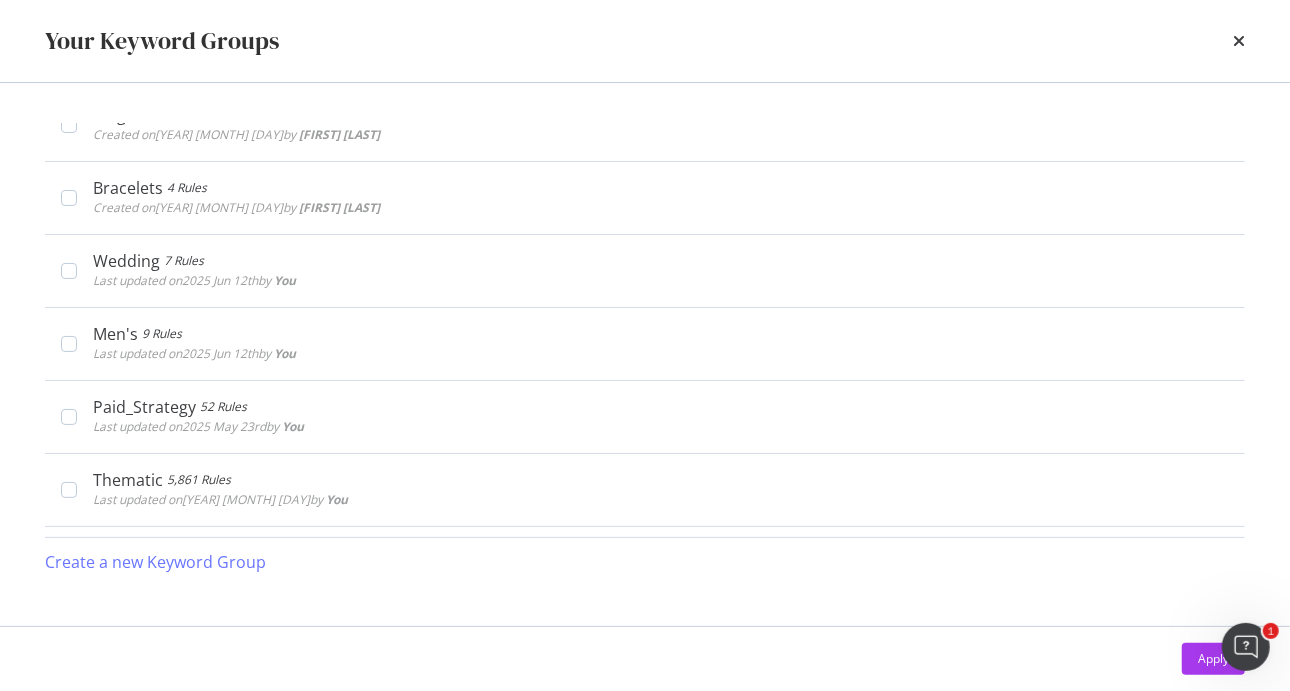scroll, scrollTop: 700, scrollLeft: 0, axis: vertical 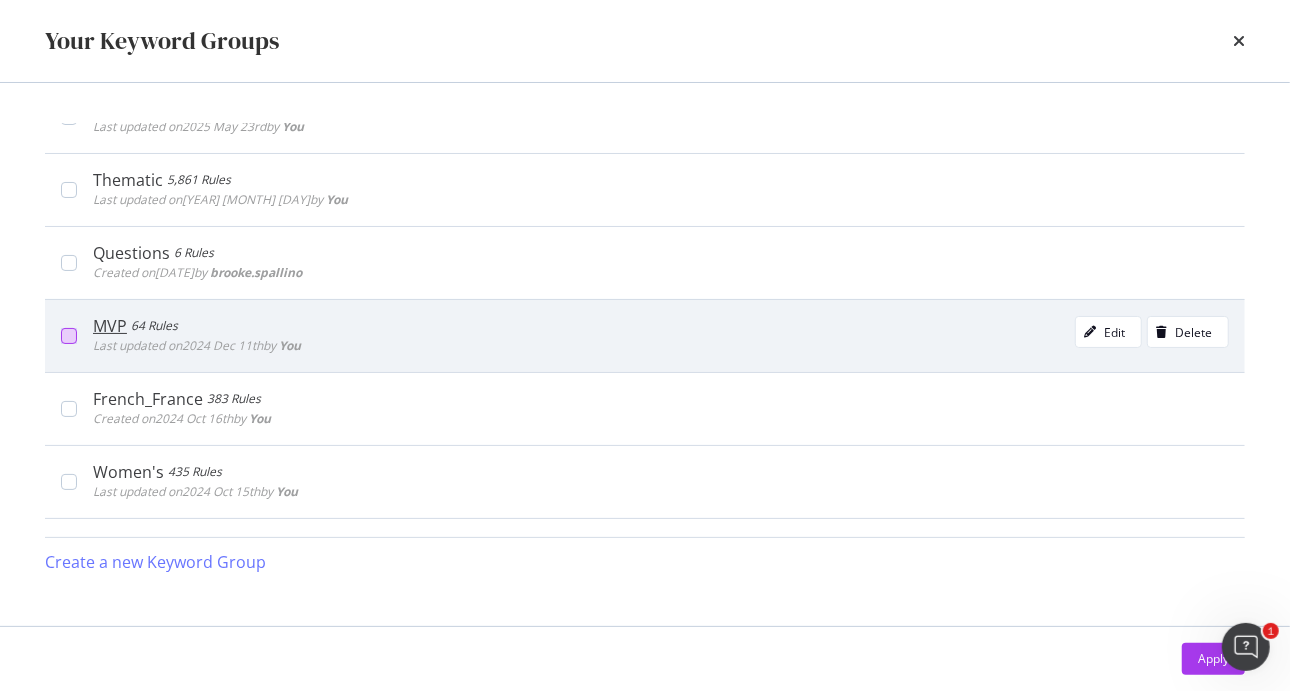 click at bounding box center [69, 336] 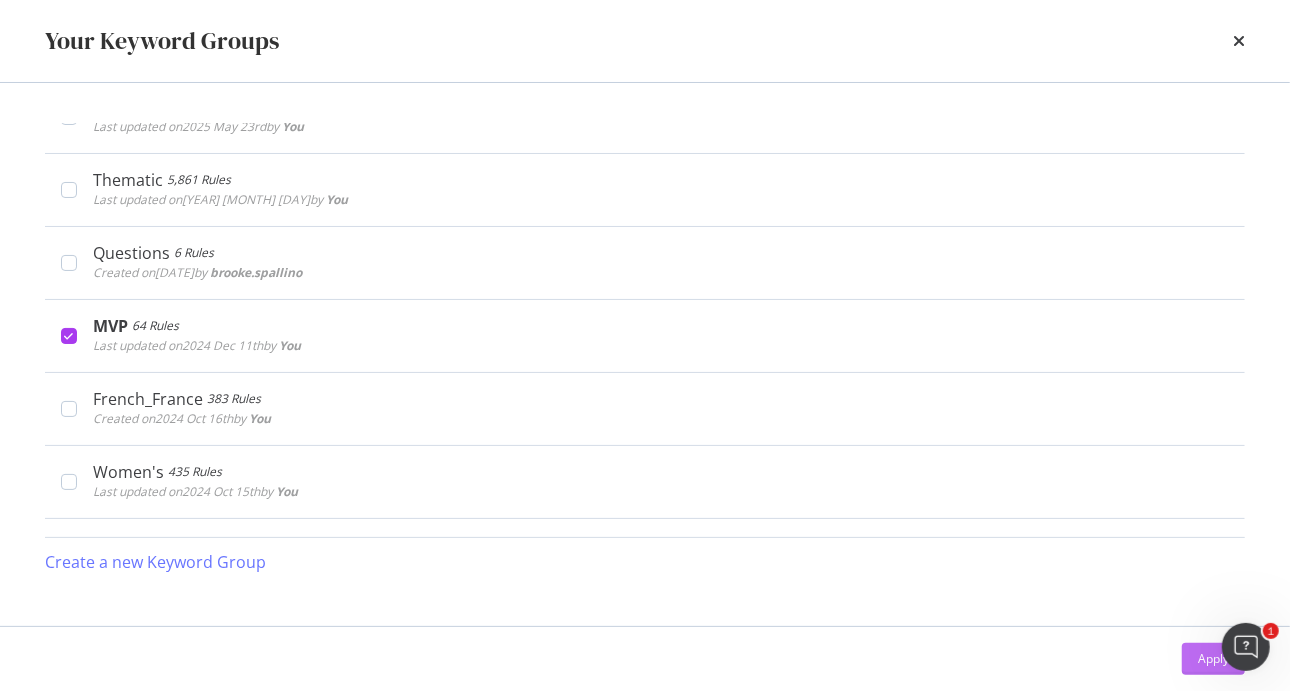 click on "Apply" at bounding box center (1213, 658) 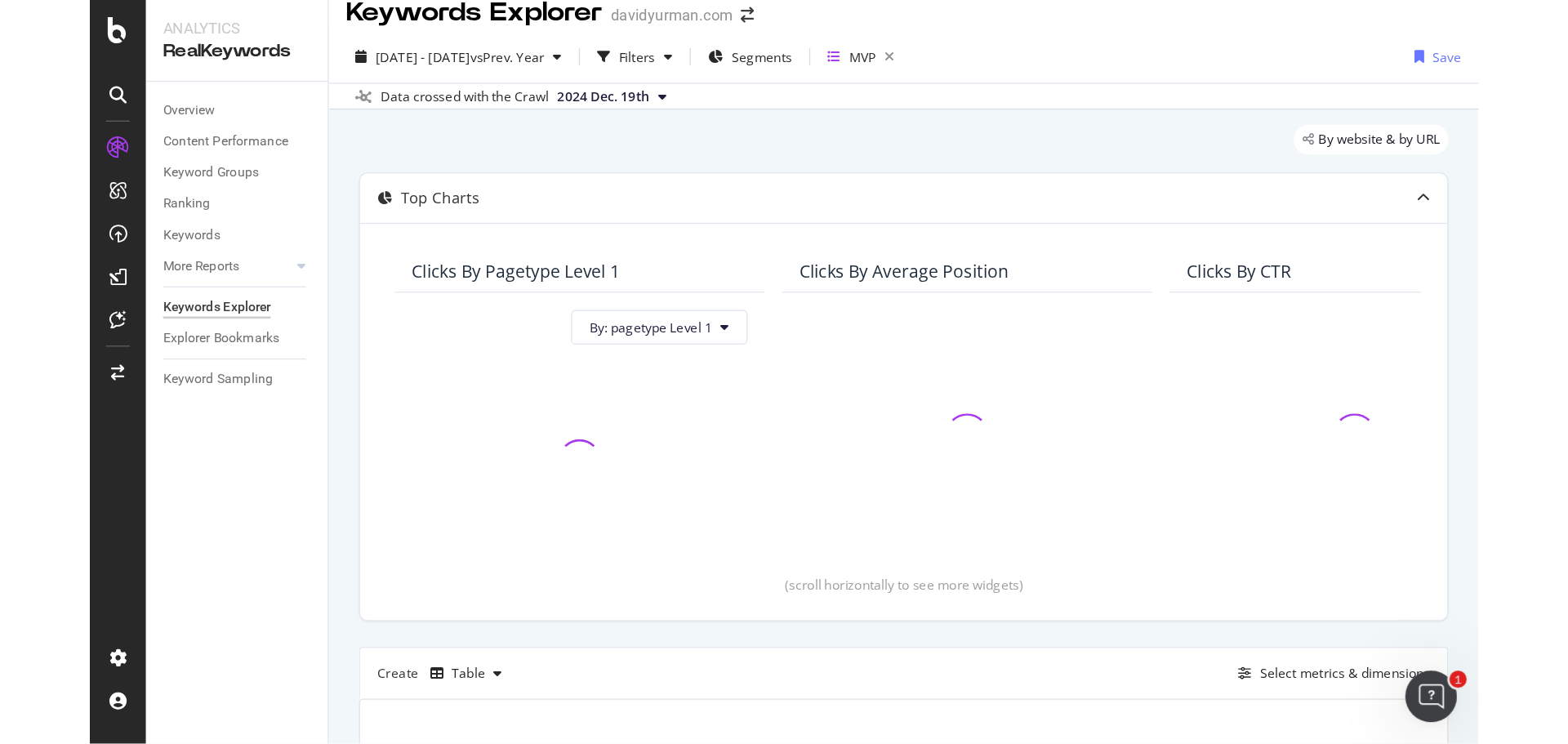 scroll, scrollTop: 0, scrollLeft: 0, axis: both 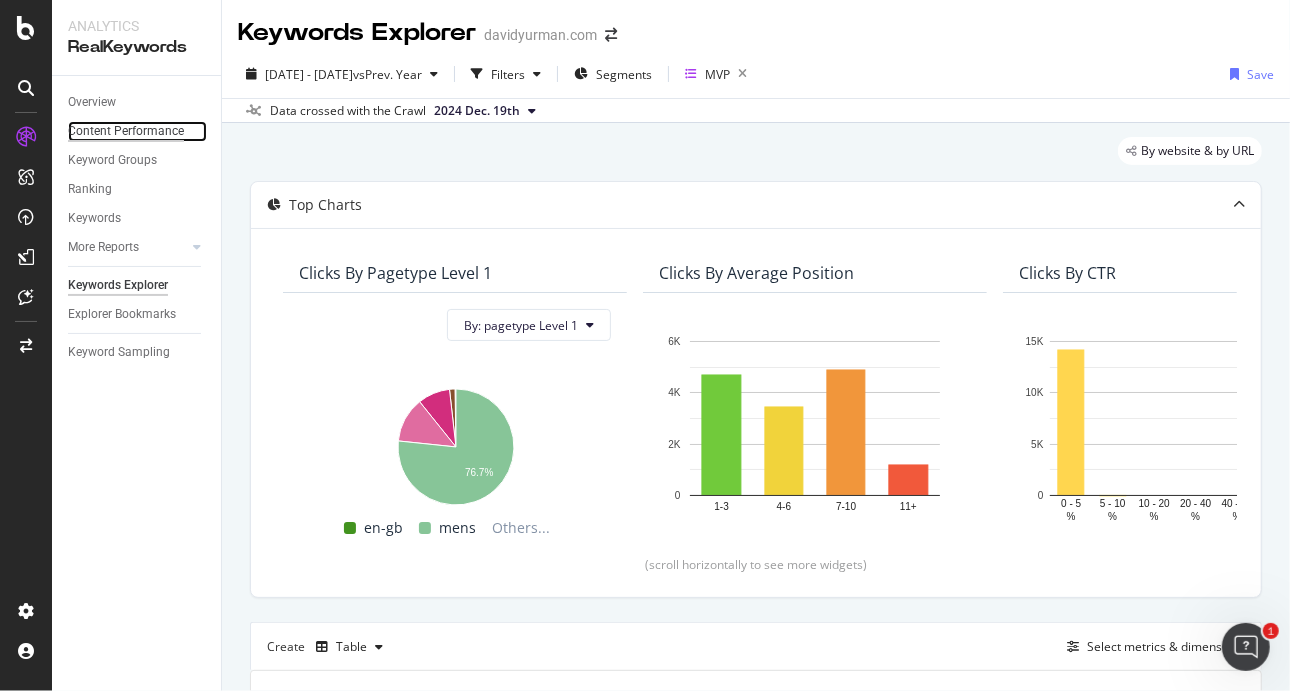 click on "Content Performance" at bounding box center [126, 131] 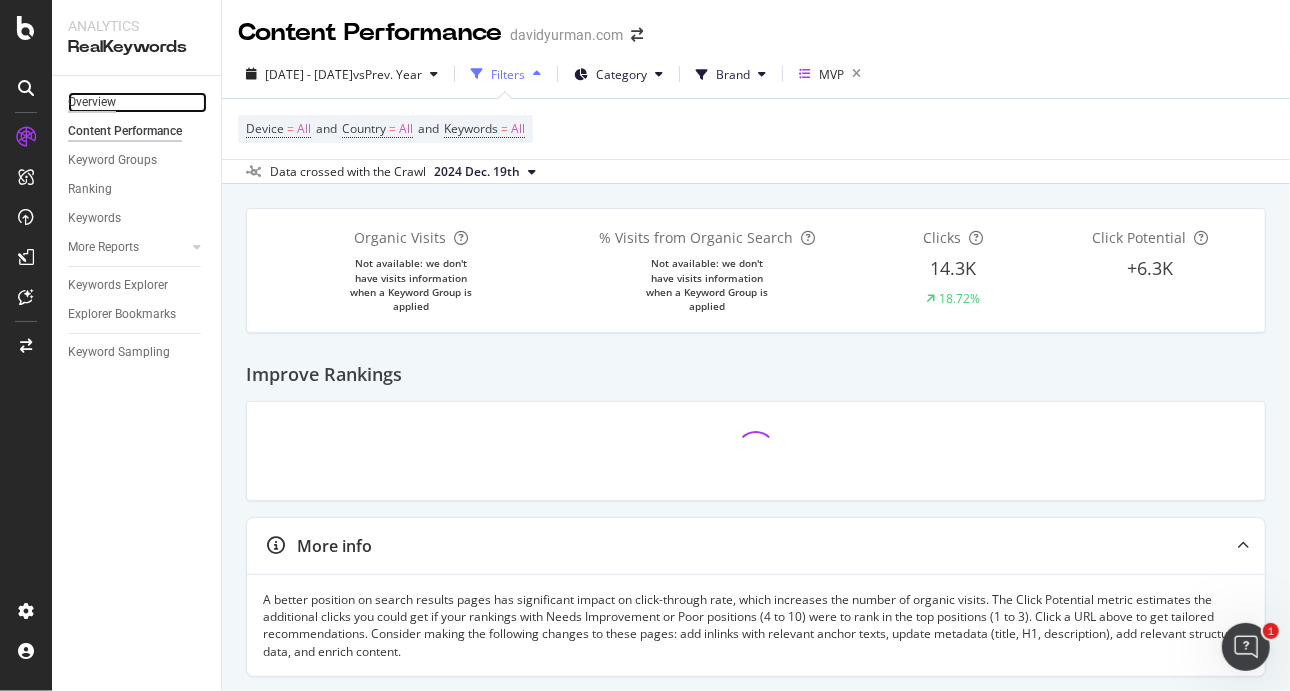 click on "Overview" at bounding box center (92, 102) 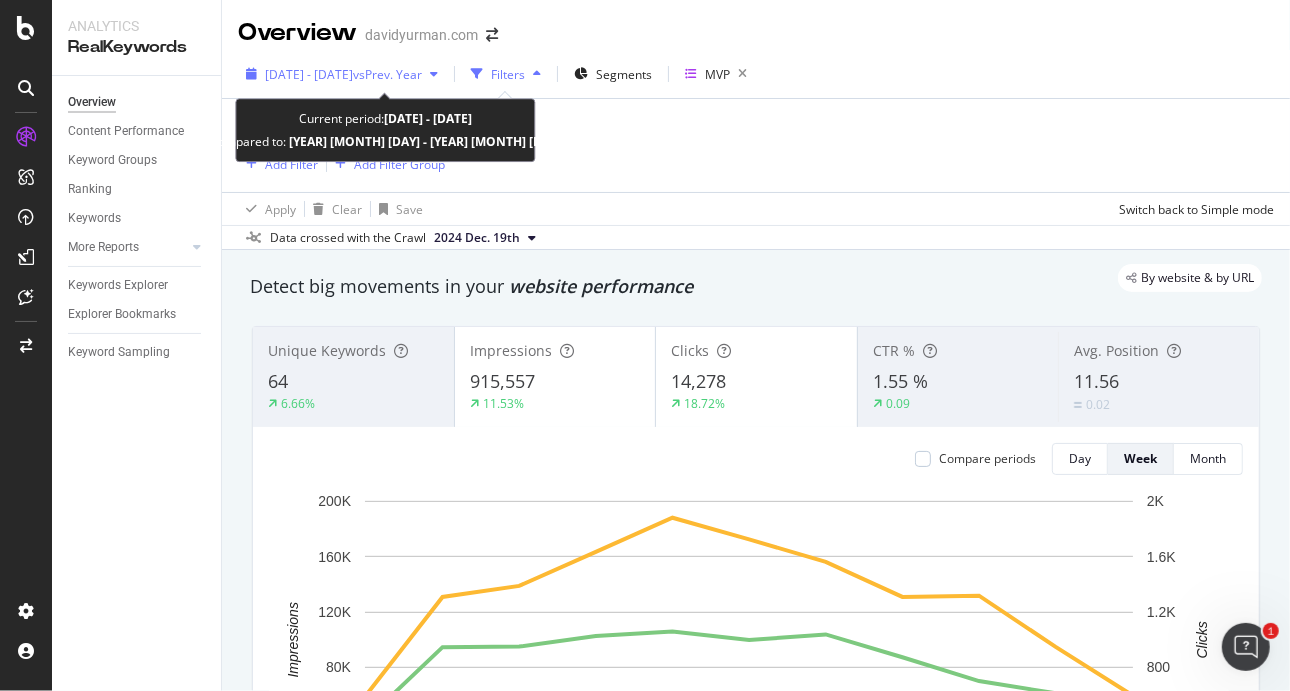 click on "[YEAR] [MONTH] [DAY] - [YEAR] [MONTH] [DAY]  vs  Prev. Year" at bounding box center [342, 74] 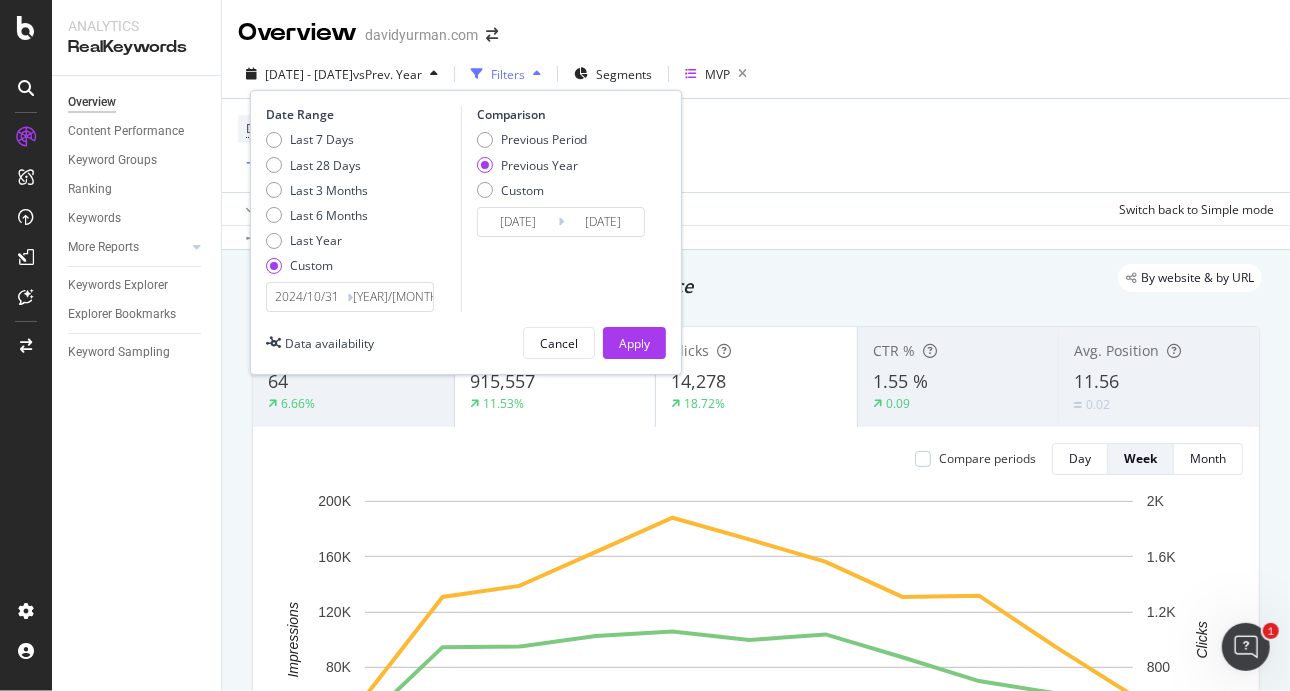 click on "2024/10/31" at bounding box center (307, 297) 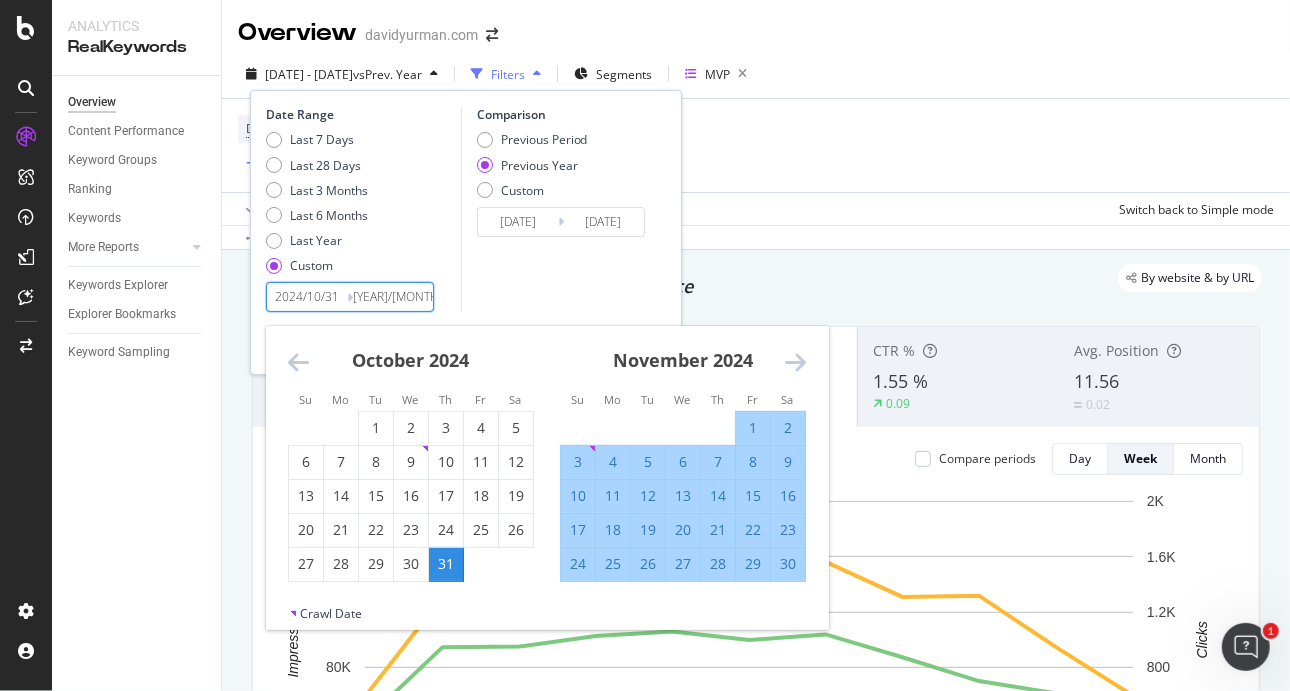 click at bounding box center (298, 362) 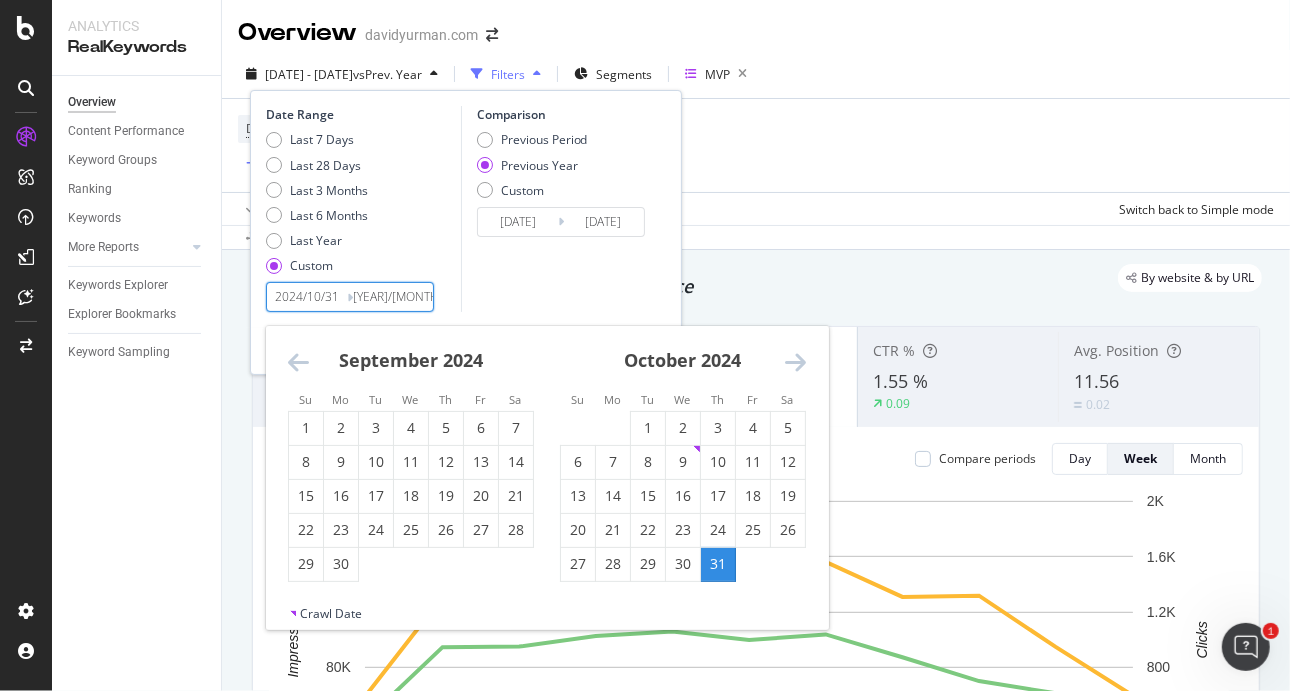 click at bounding box center [298, 362] 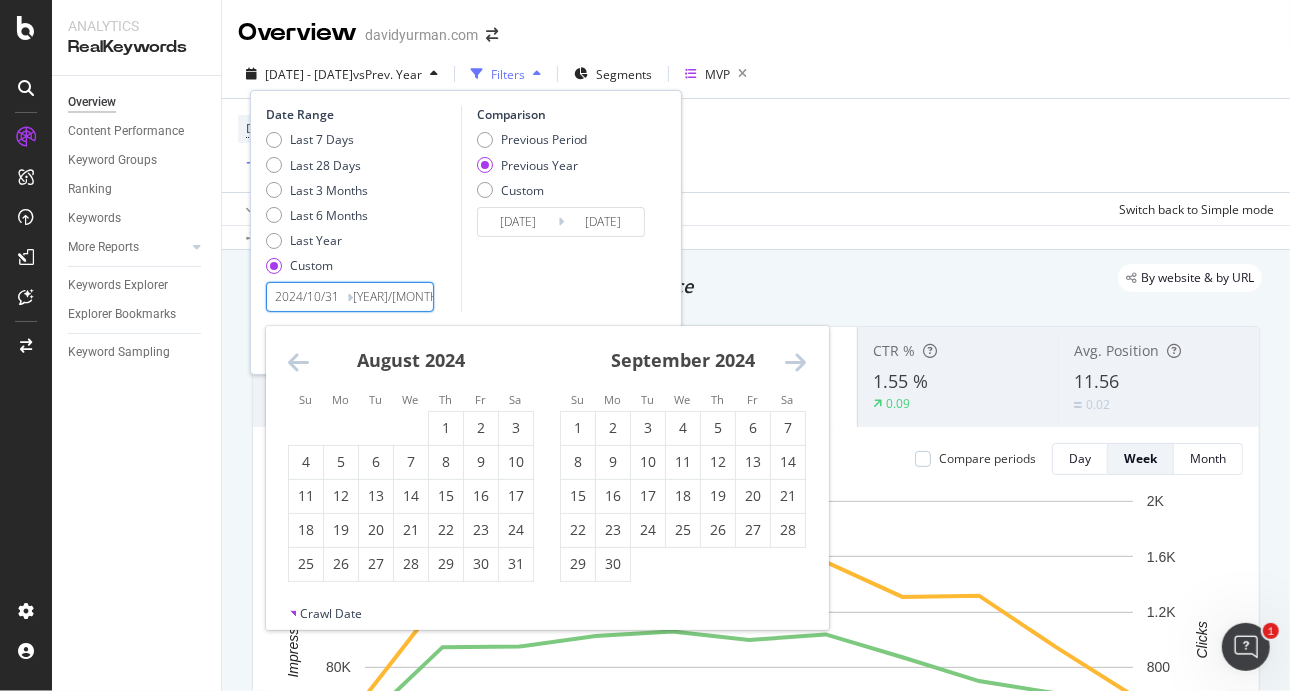 click at bounding box center (298, 362) 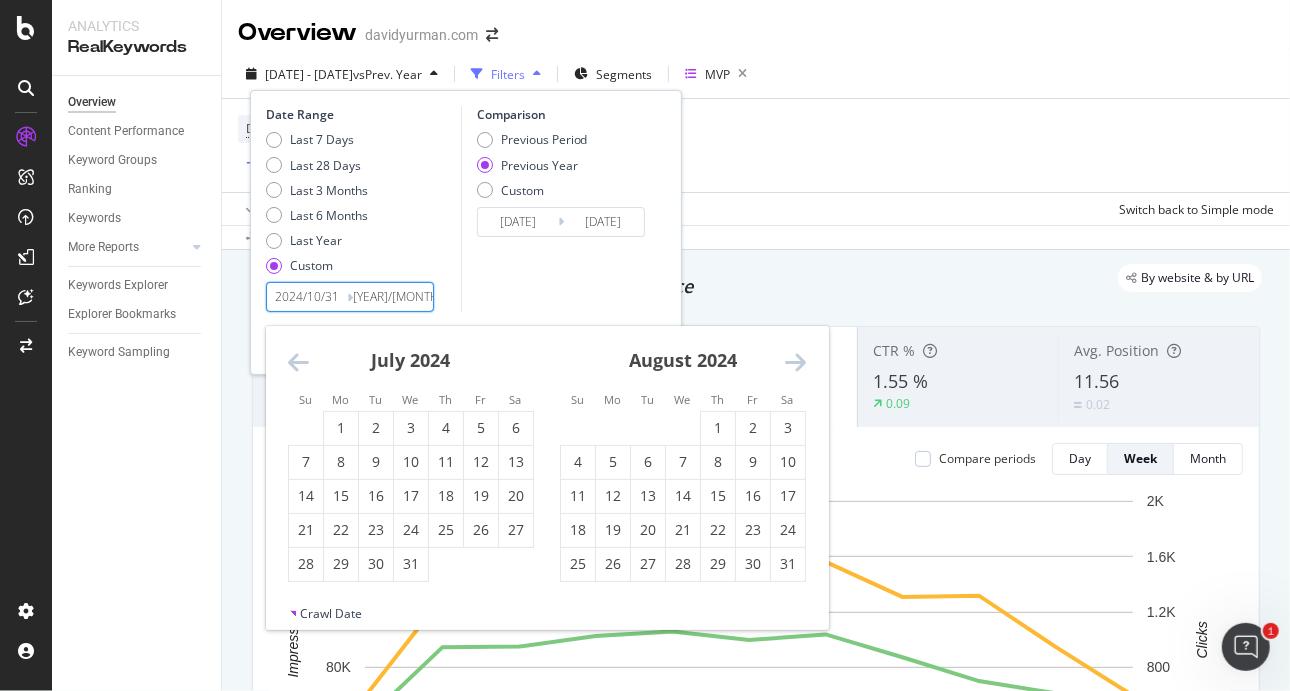 click at bounding box center [298, 362] 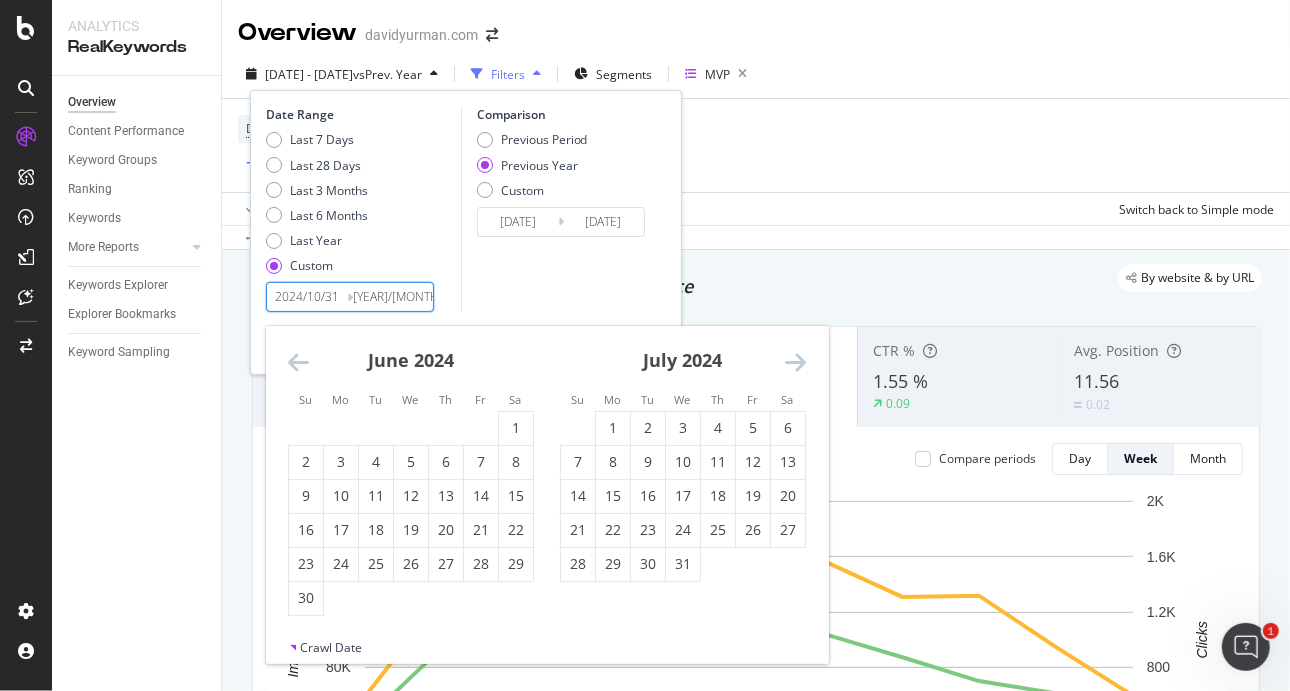 drag, startPoint x: 293, startPoint y: 356, endPoint x: 309, endPoint y: 349, distance: 17.464249 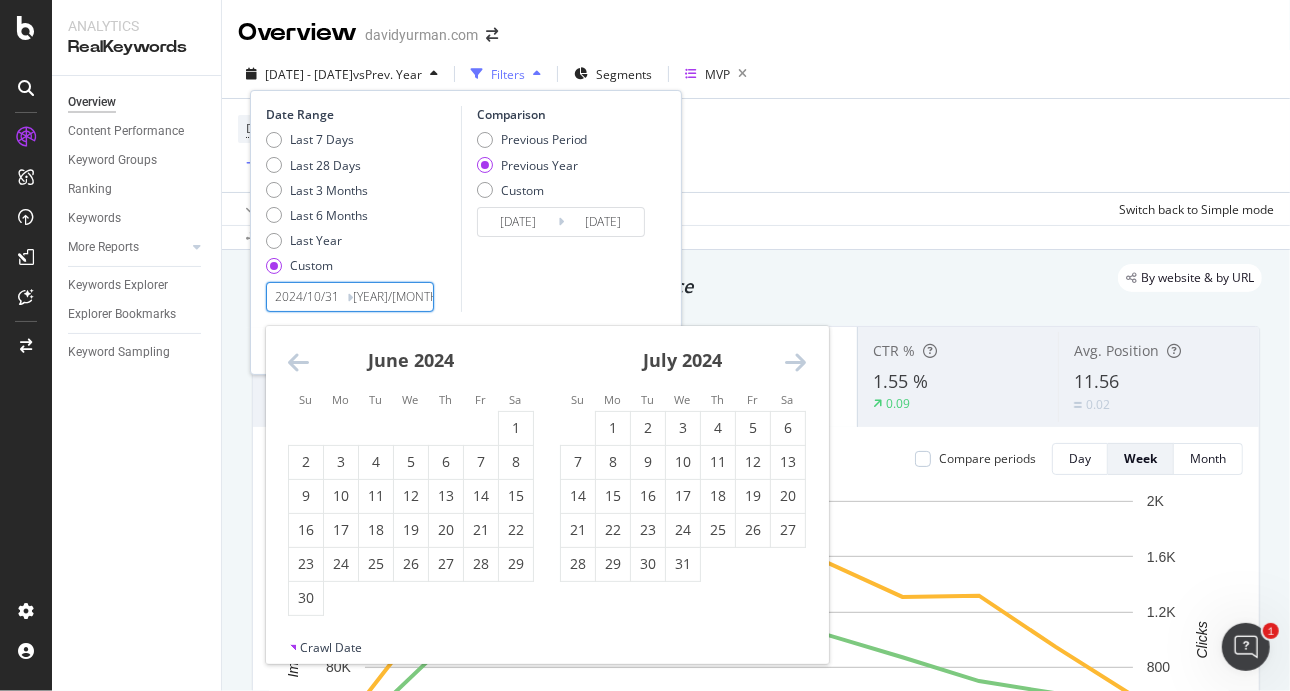 drag, startPoint x: 522, startPoint y: 429, endPoint x: 557, endPoint y: 397, distance: 47.423622 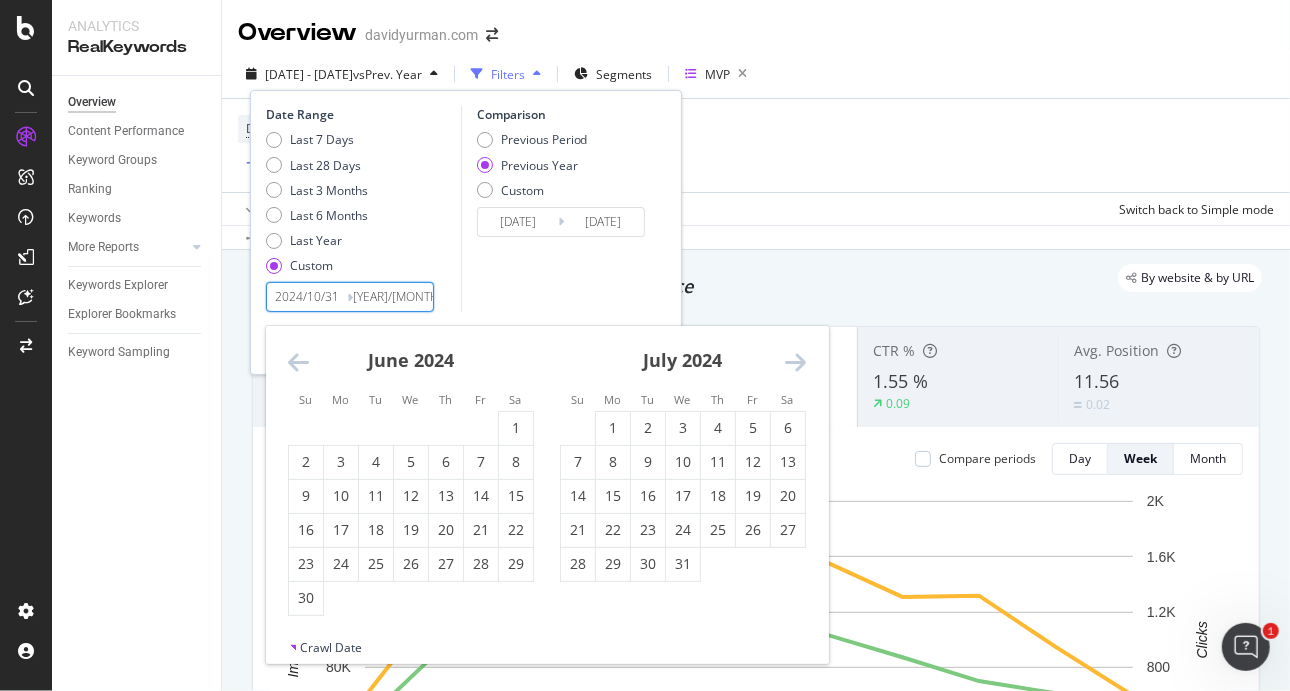 click on "Su Mo Tu We Th Fr Sa Su Mo Tu We Th Fr Sa [MONTH] [YEAR] 1 2 3 4 5 6 7 8 9 10 11 12 13 14 15 16 17 18 19 20 21 22 23 24 25 26 27 28 29 30 31 [MONTH] [YEAR] 1 2 3 4 5 6 7 8 9 10 11 12 13 14 15 16 17 18 19 20 21 22 23 24 25 26 27 28 29 30 31 [MONTH] [YEAR] 1 2 3 4 5 6 7 8 9 10 11 12 13 14 15 16 17 18 19 20 21 22 23 24 25 26 27 28 29 30 31 [MONTH] [YEAR] 1 2 3 4 5 6 7 8 9 10 11 12 13 14 15 16 17 18 19 20 21 22 23 24 25 26 27 28 29 30 31" at bounding box center (547, 482) 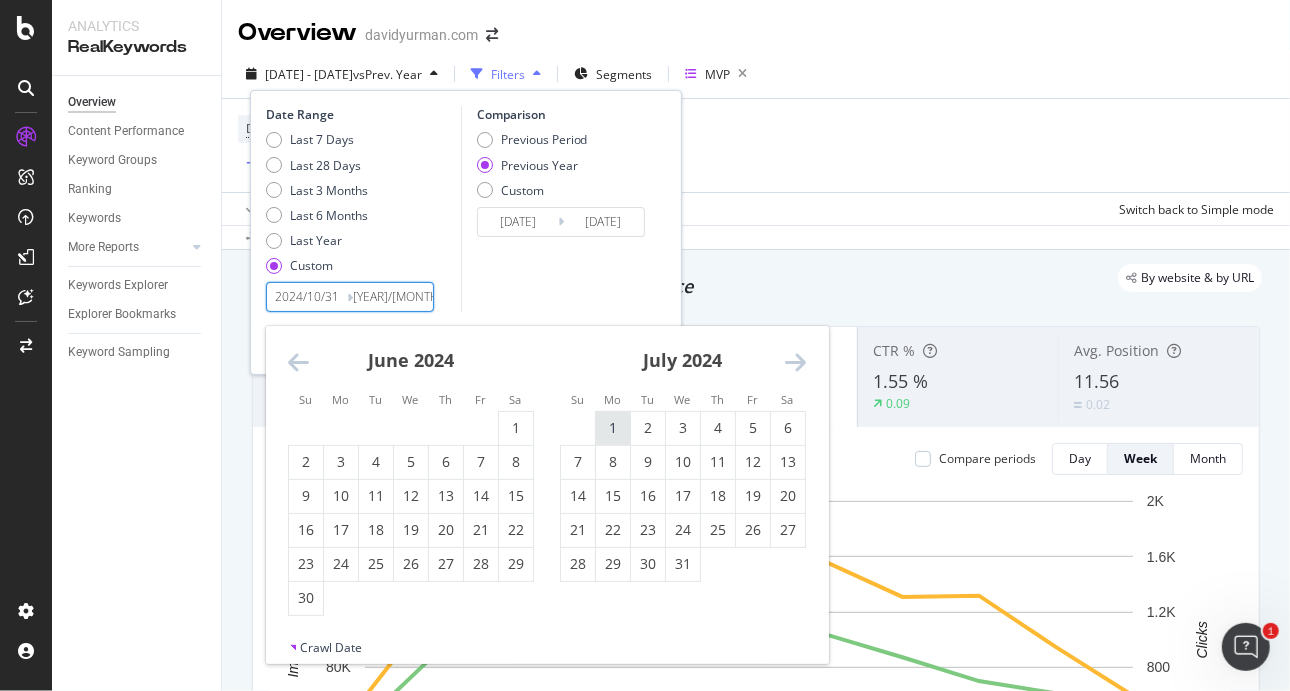 click on "1" at bounding box center (613, 428) 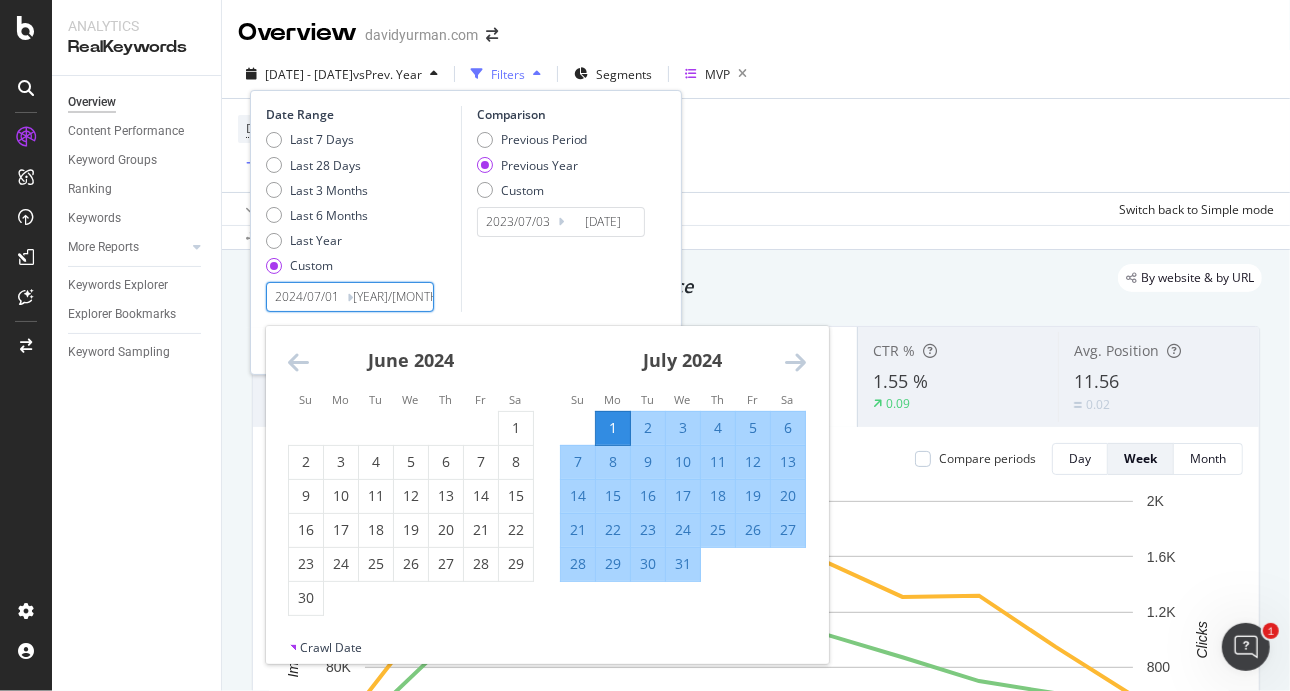 click at bounding box center (795, 362) 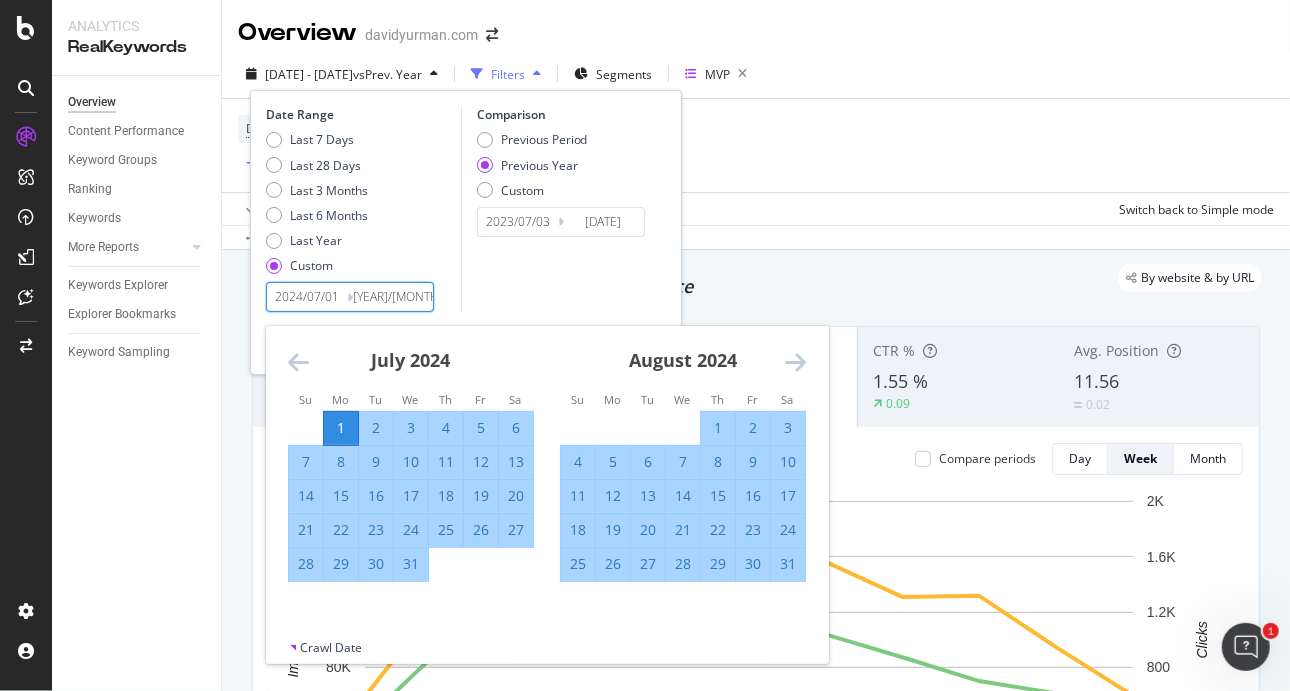 click at bounding box center (795, 362) 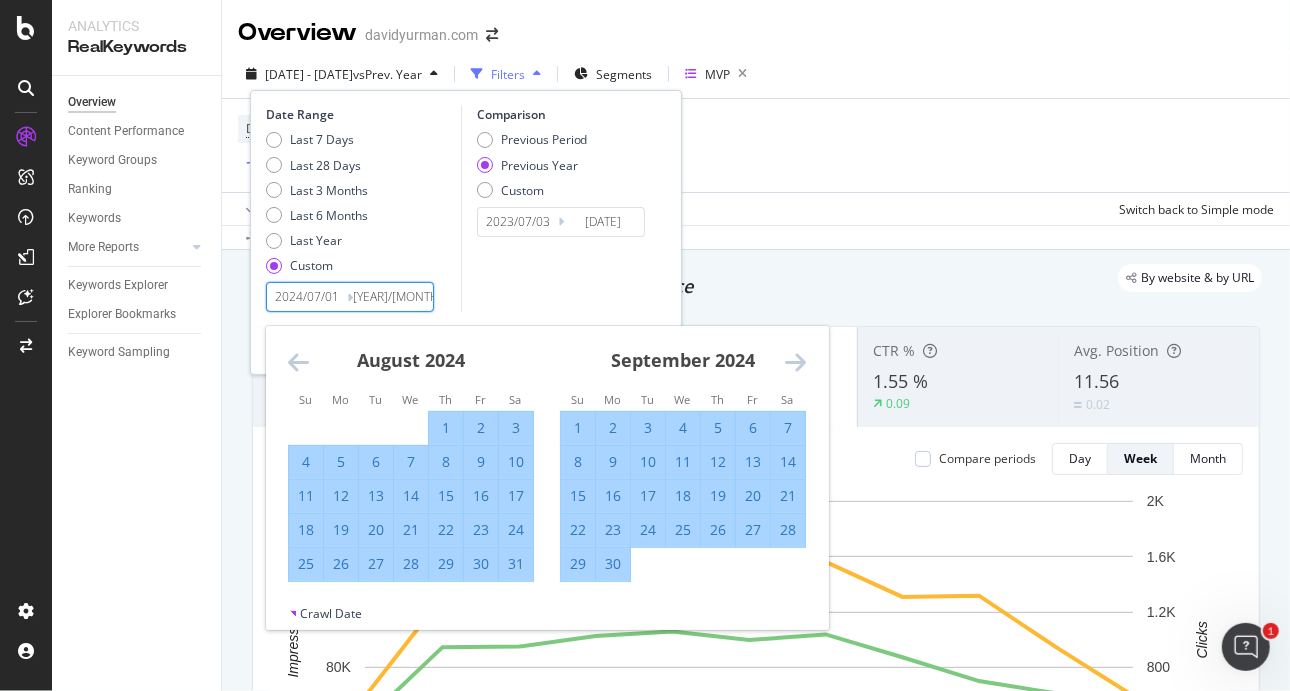 click on "30" at bounding box center (613, 564) 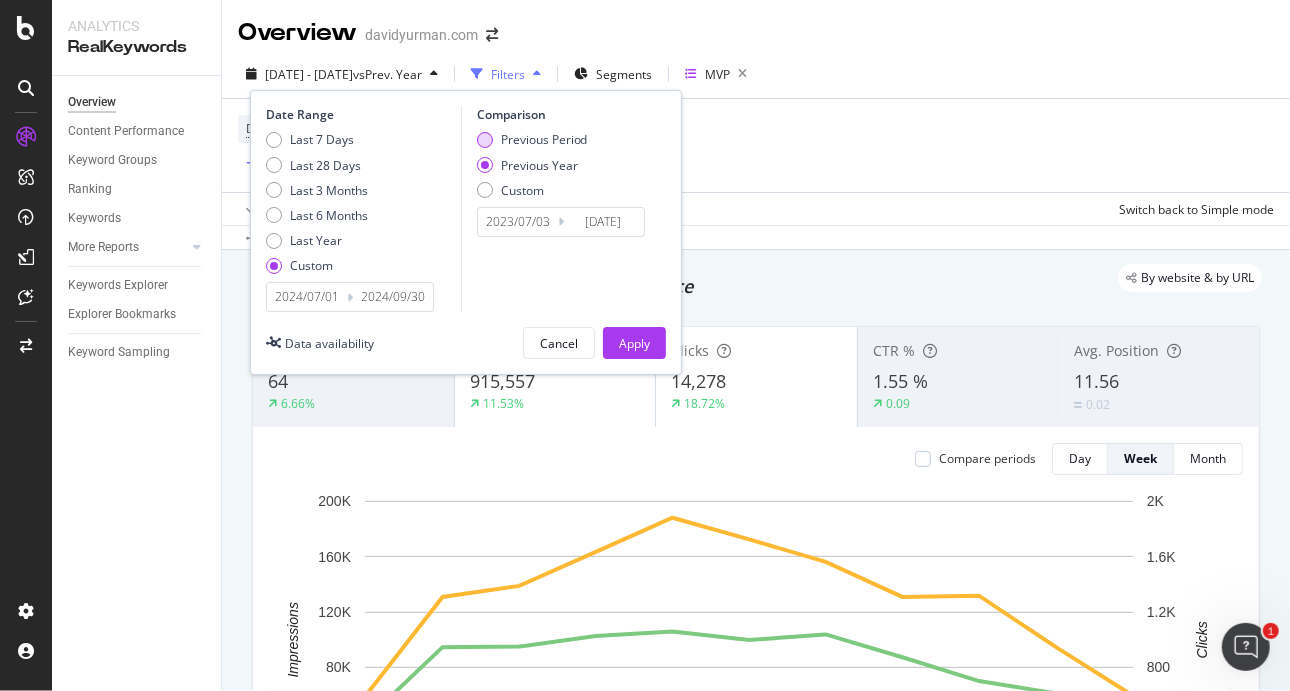 click at bounding box center [485, 140] 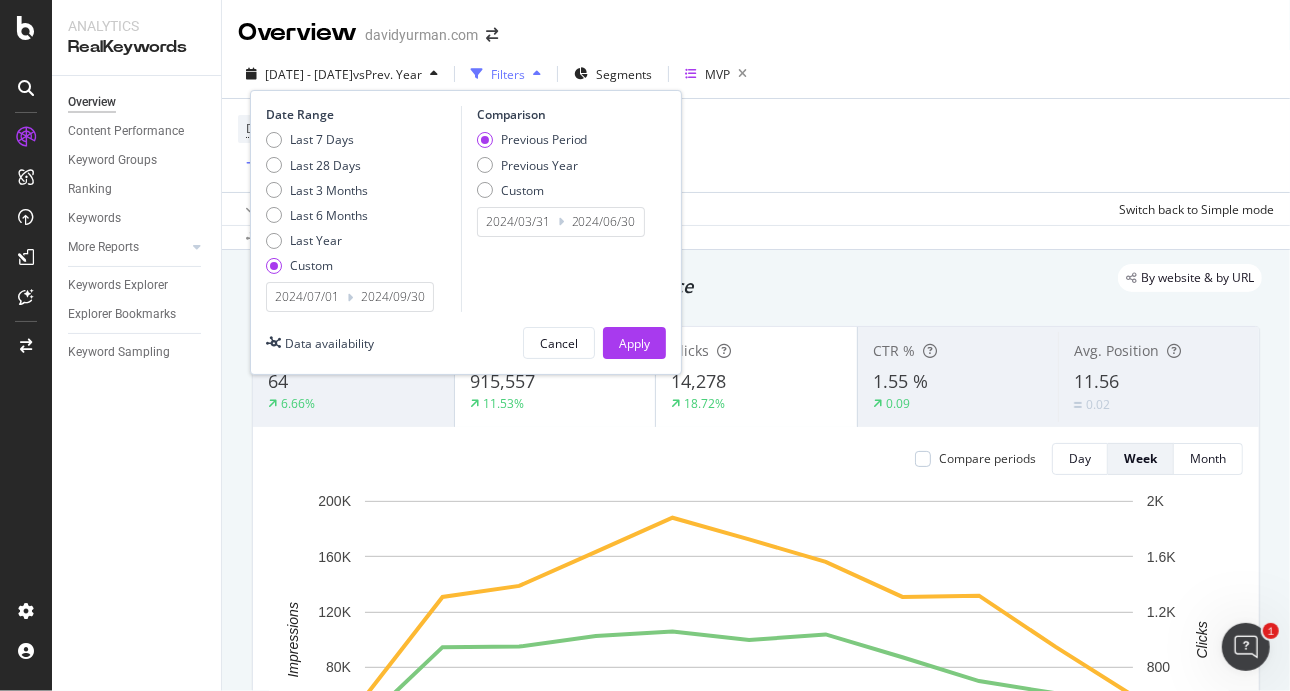 click on "2024/07/01" at bounding box center [307, 297] 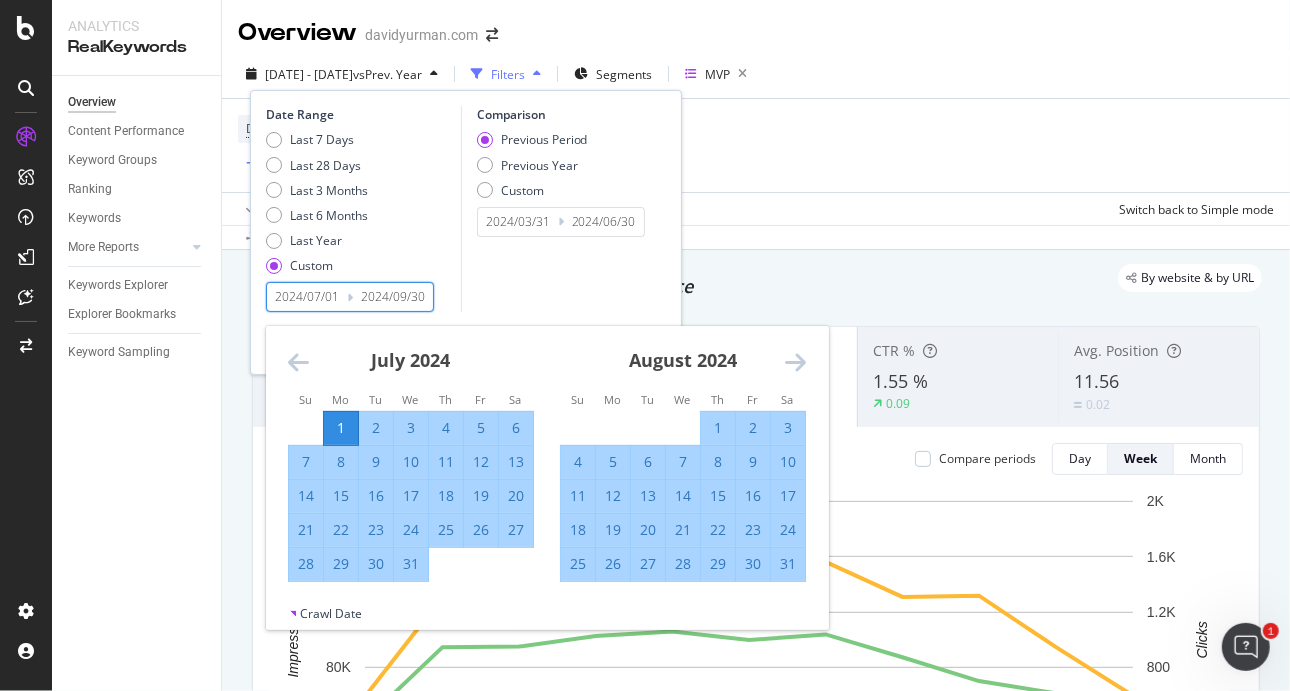click at bounding box center [795, 362] 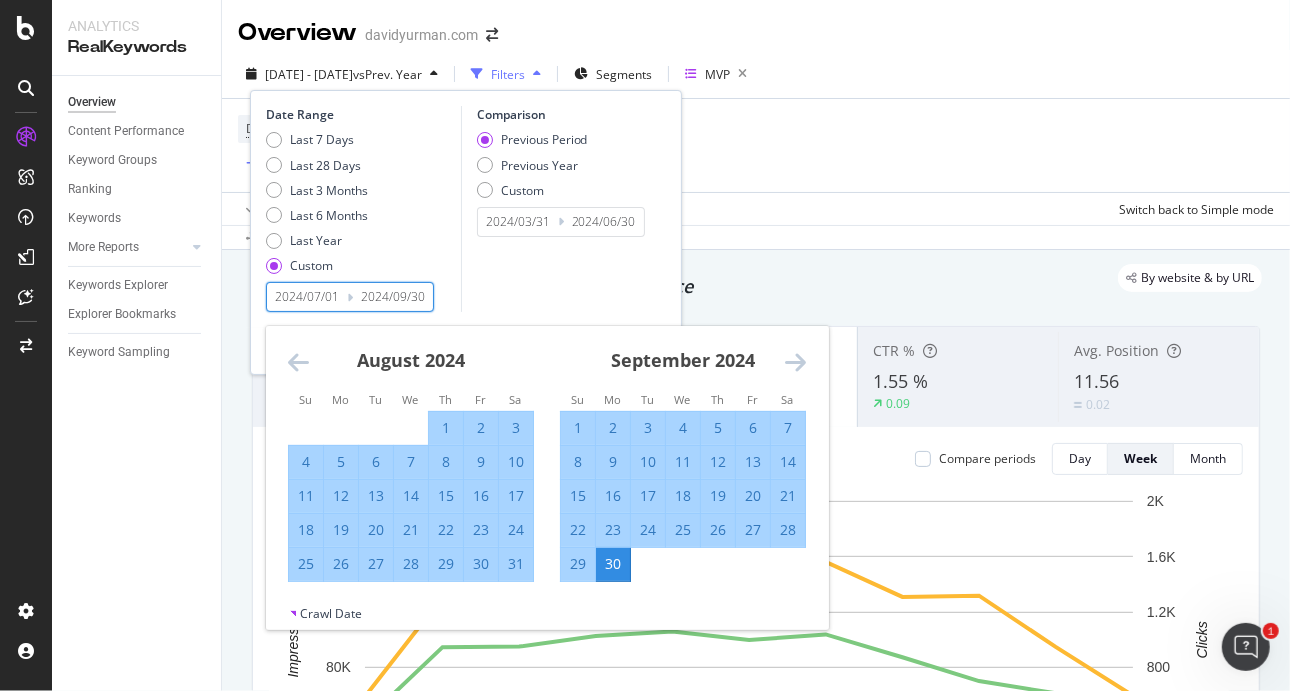 click at bounding box center [795, 362] 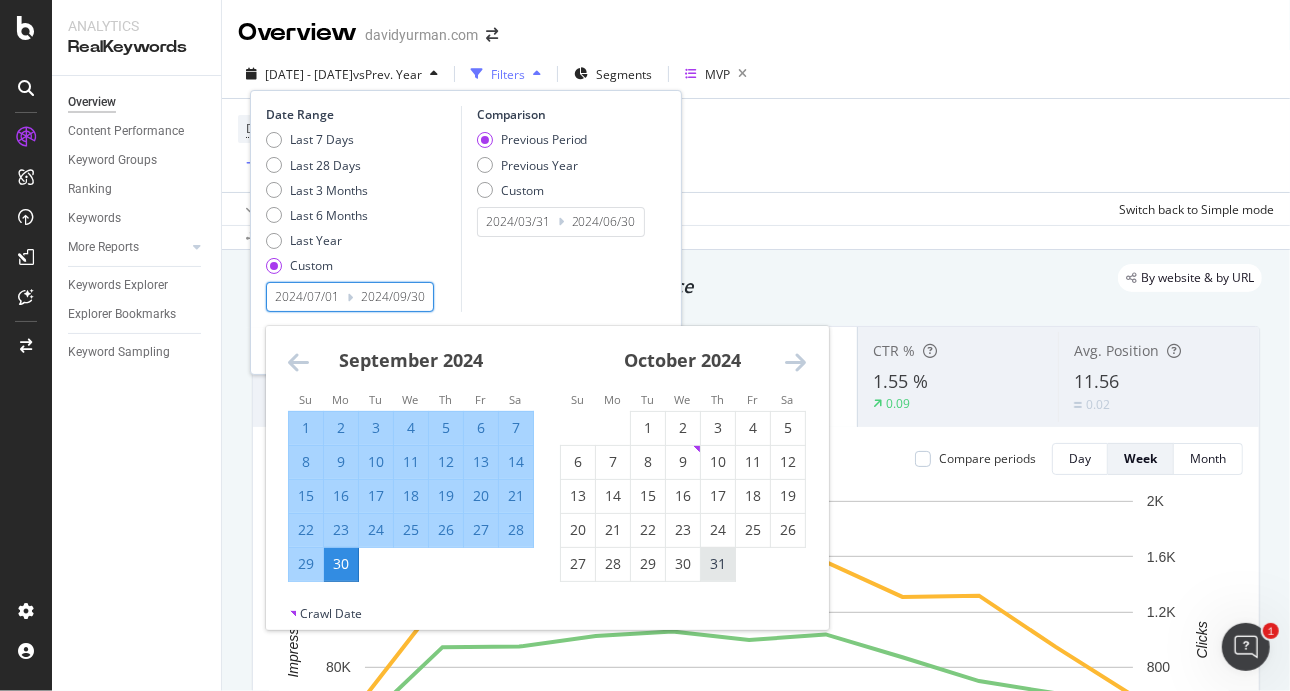 click on "31" at bounding box center (718, 564) 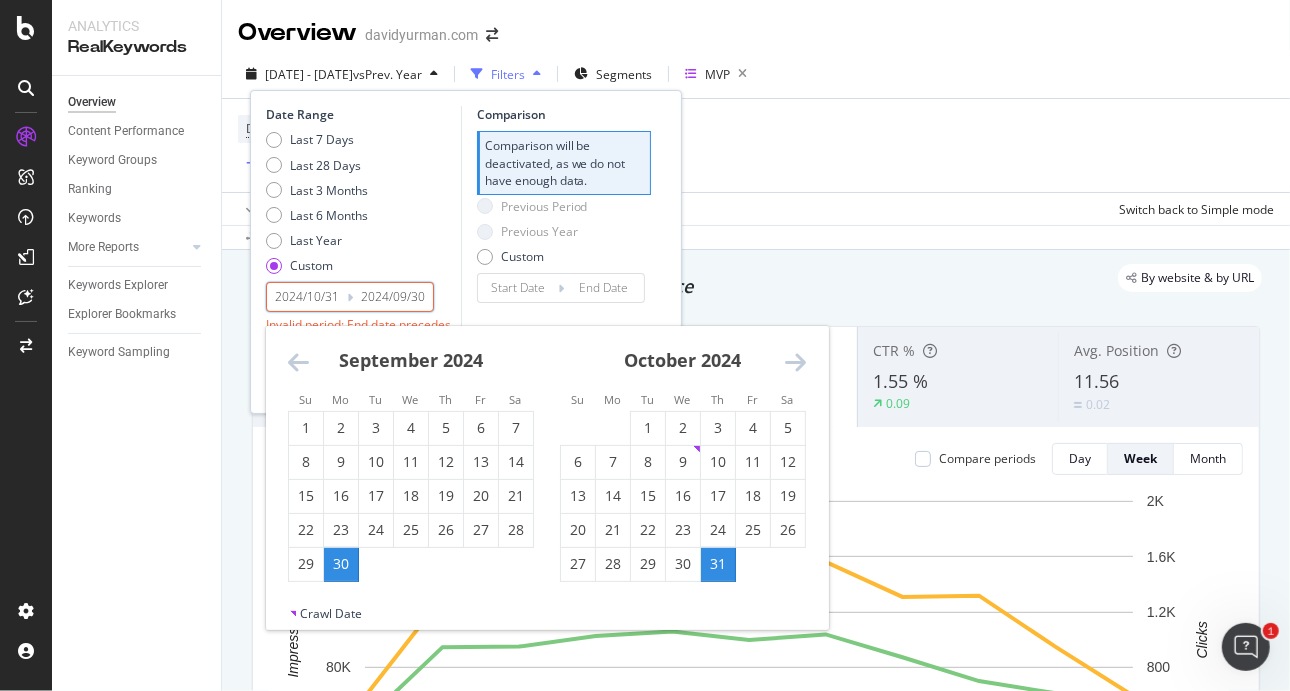 click at bounding box center [795, 362] 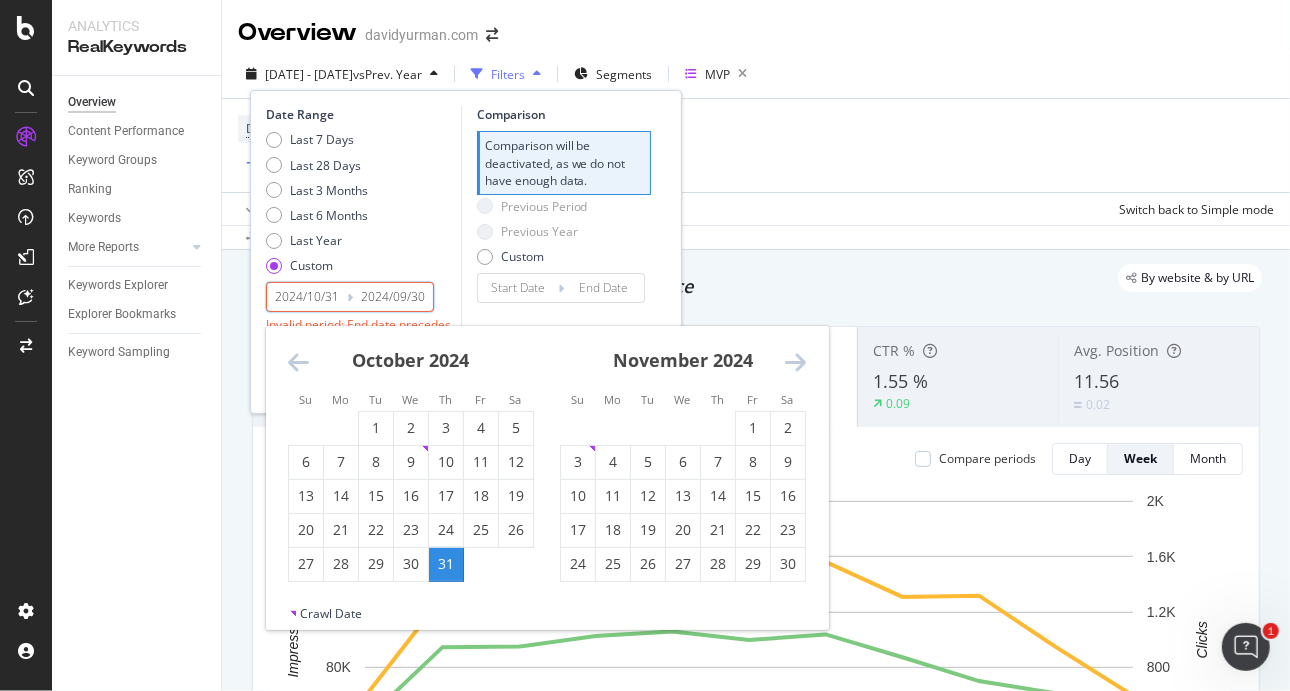 click at bounding box center (795, 362) 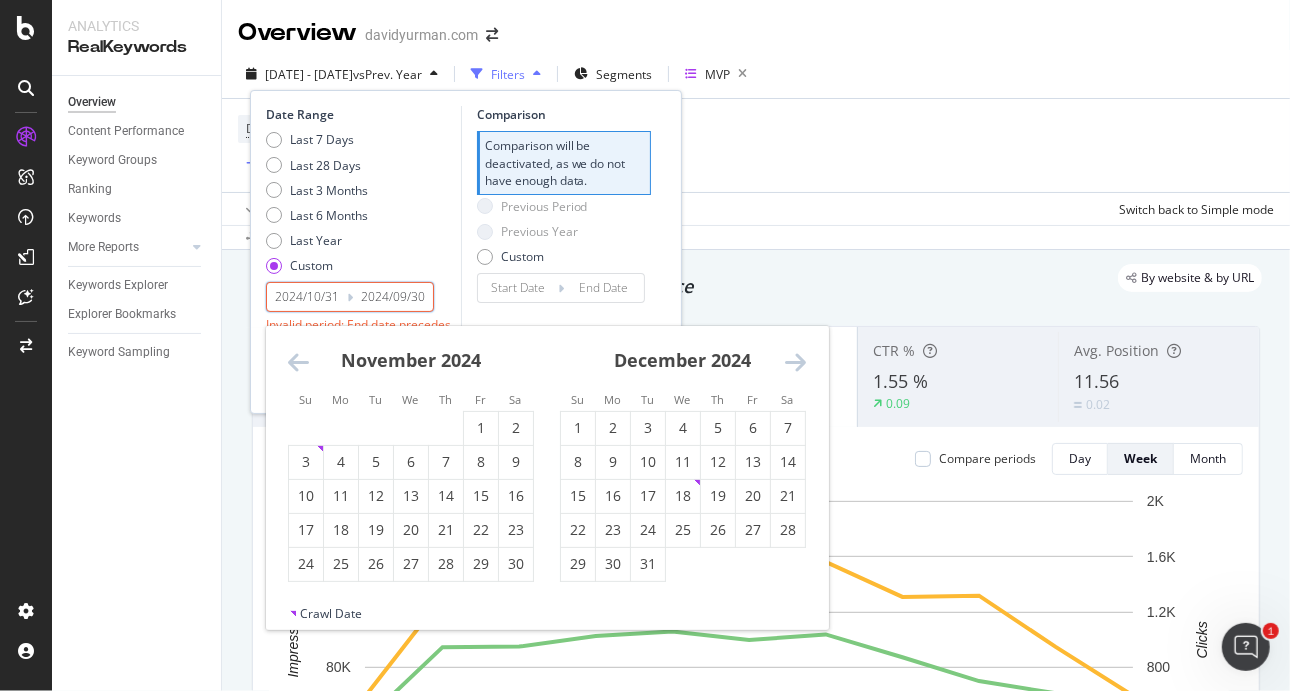 click at bounding box center (795, 362) 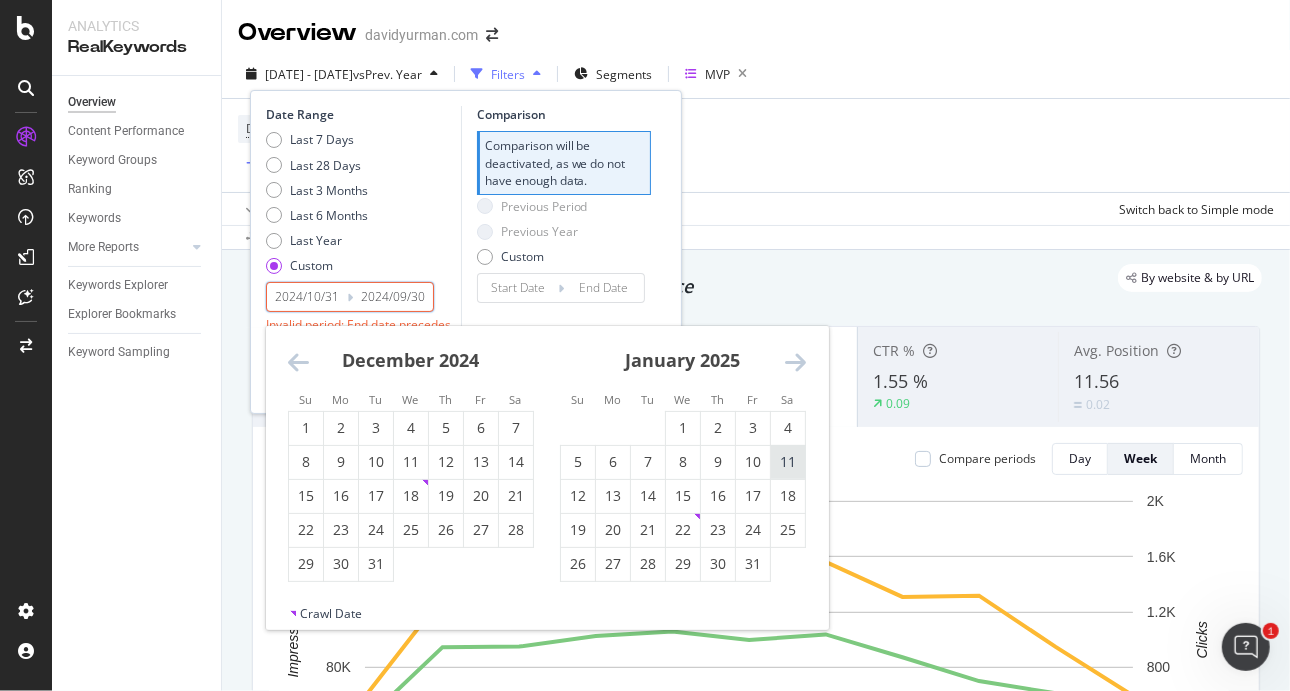 click on "11" at bounding box center (788, 462) 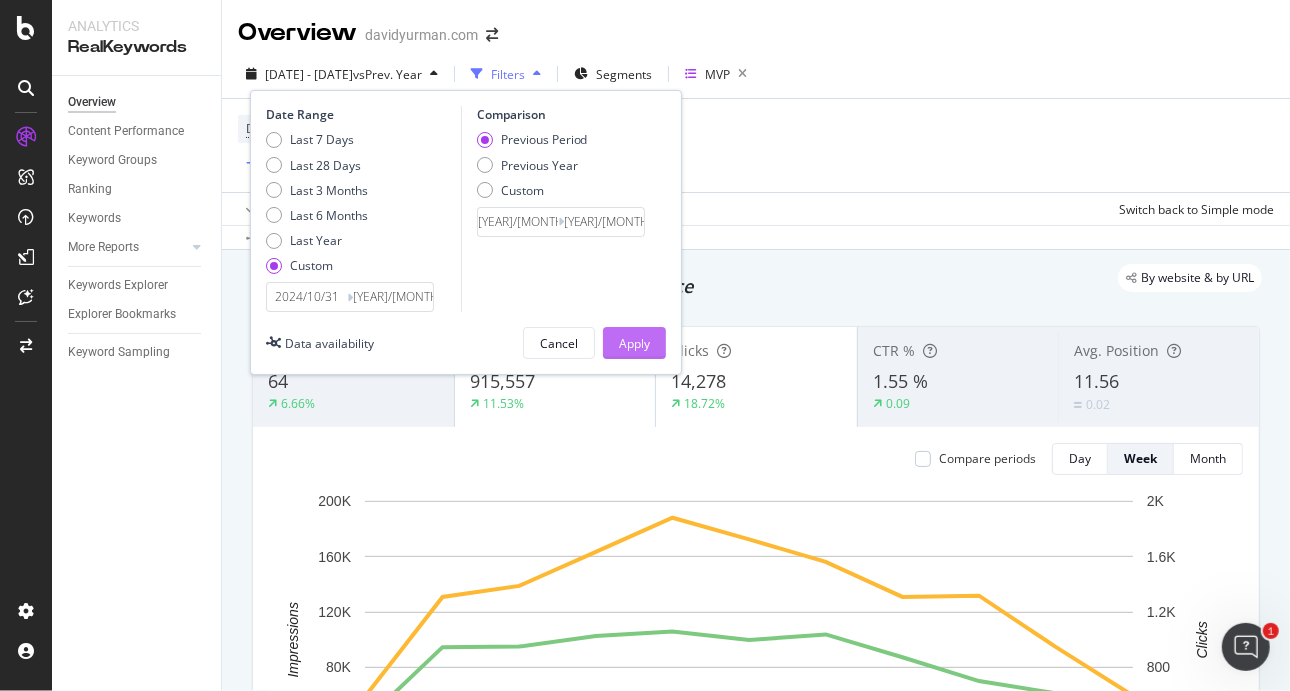 click on "Apply" at bounding box center (634, 343) 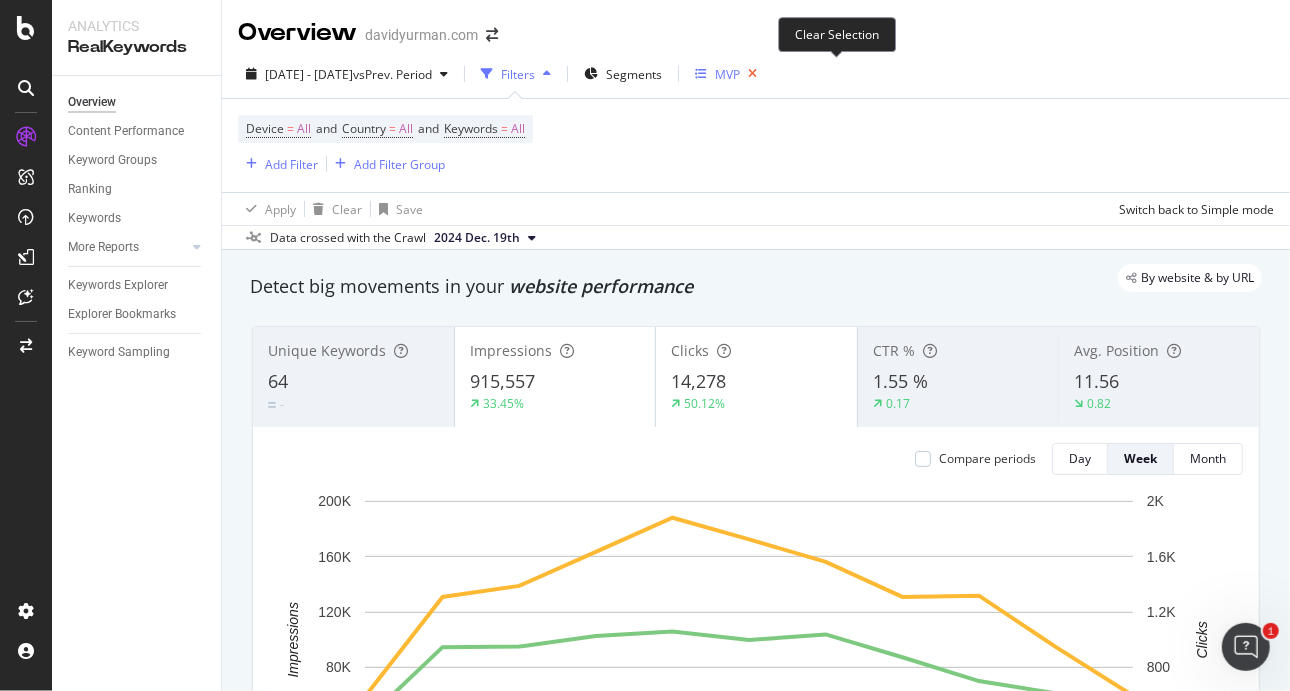 click at bounding box center [752, 74] 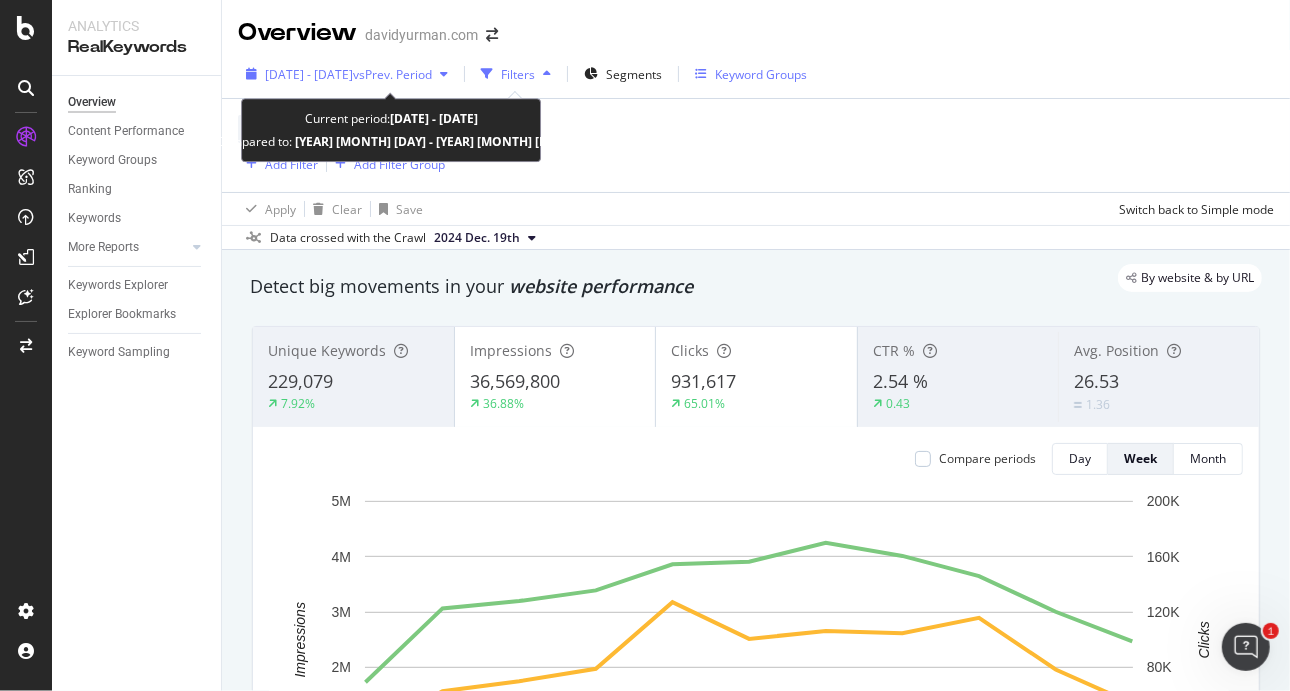 click on "[DATE] - [DATE]" at bounding box center [309, 74] 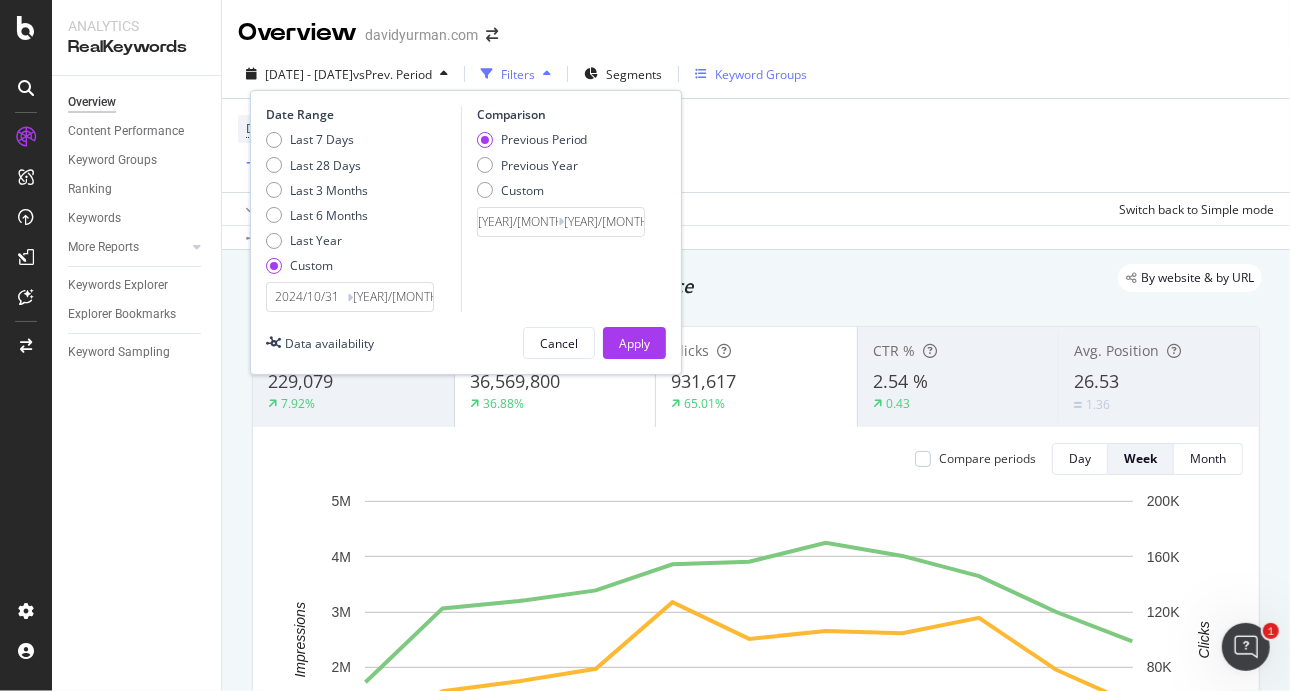 click on "By website & by URL" at bounding box center (746, 278) 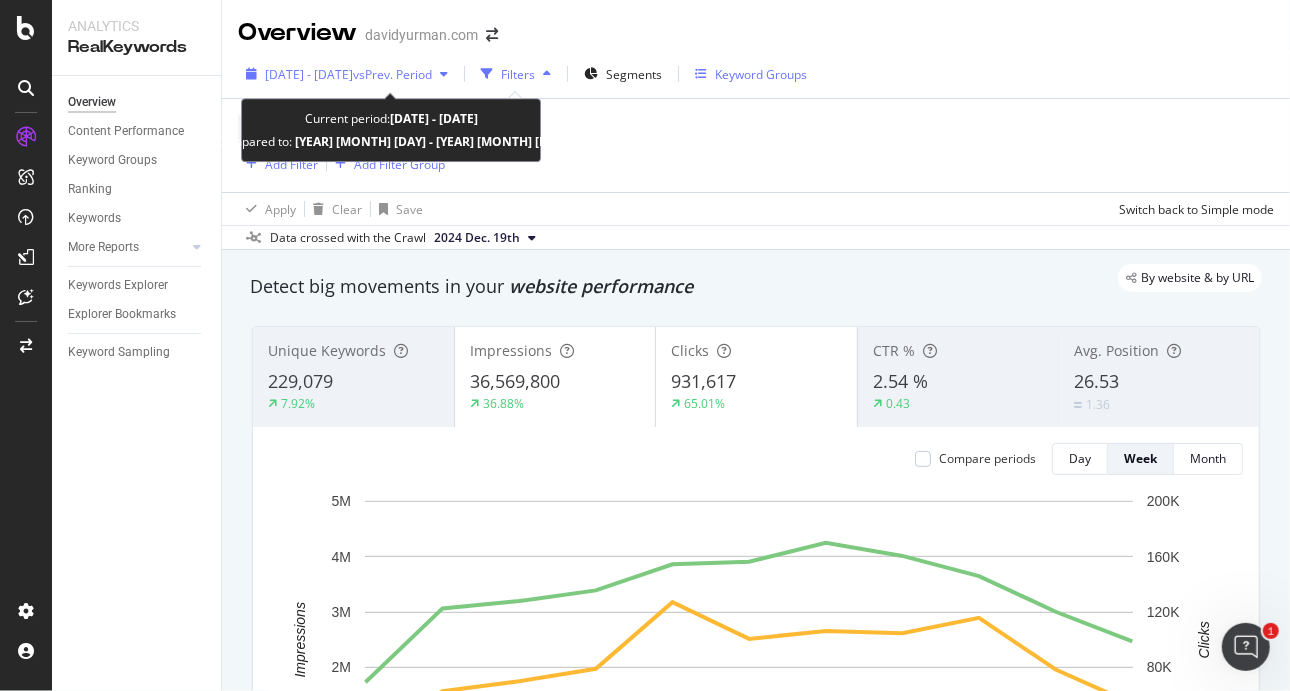 click on "[DATE] - [DATE]" at bounding box center [309, 74] 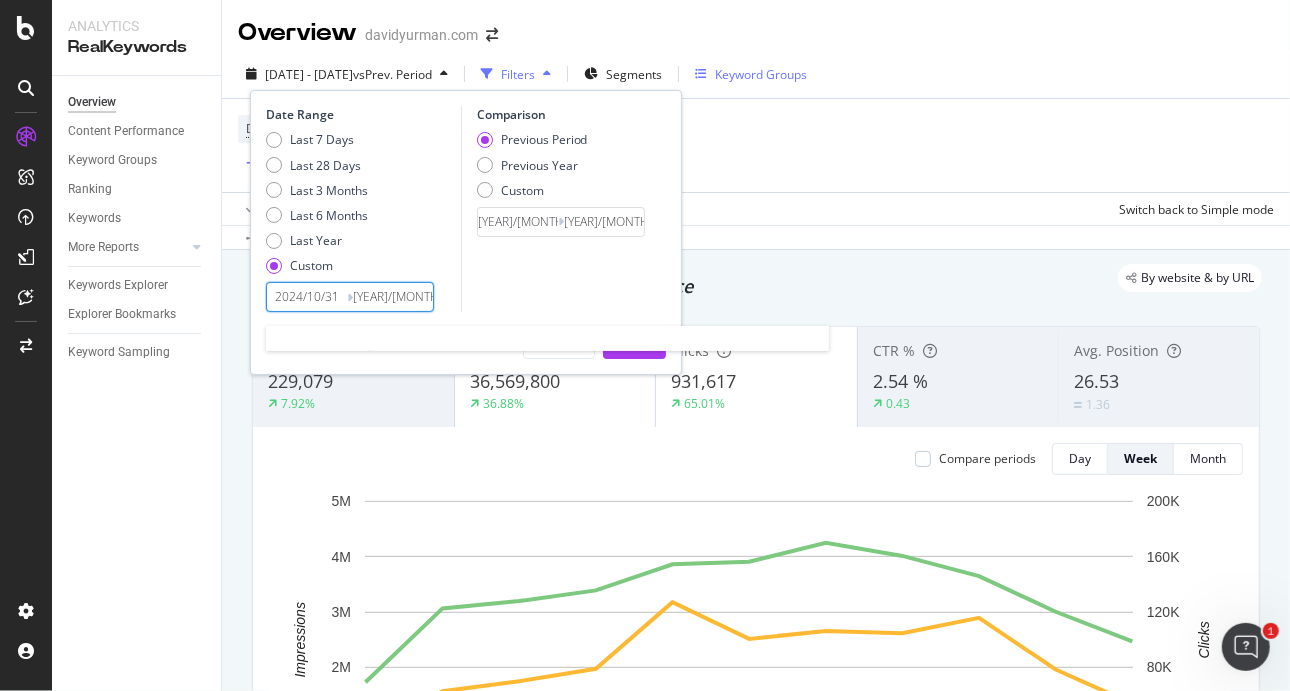 click on "2024/10/31" at bounding box center (307, 297) 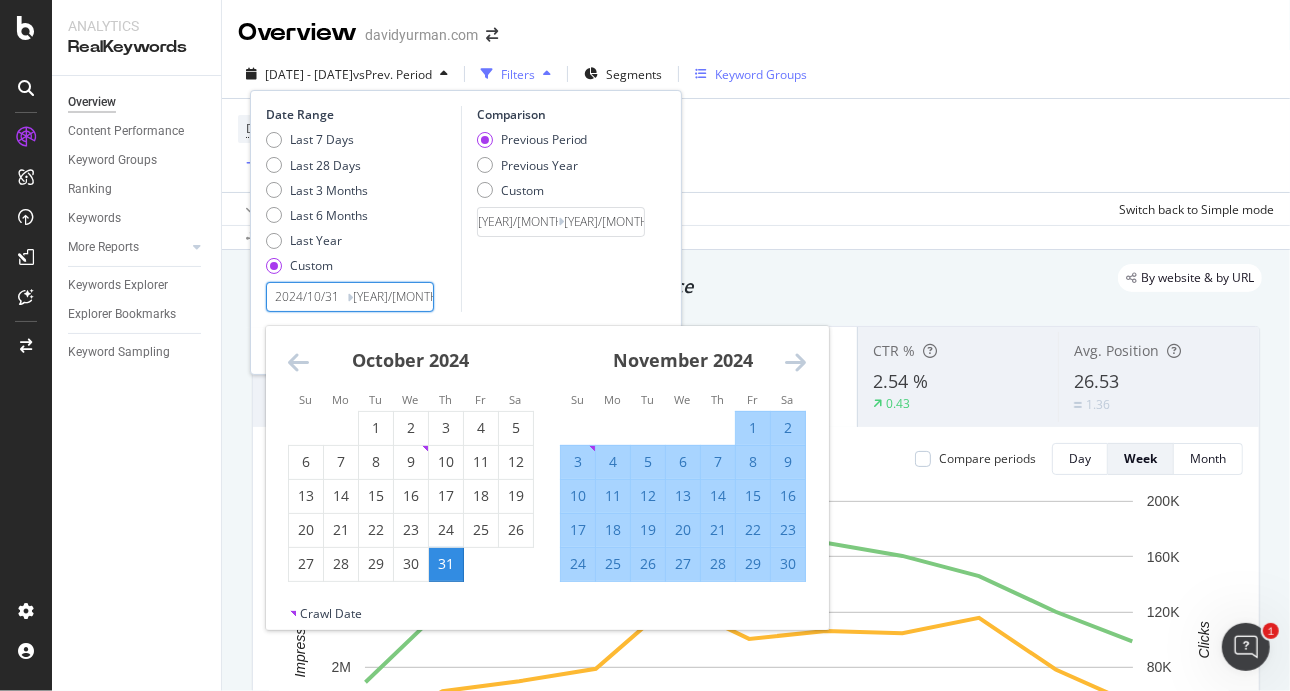 click at bounding box center (298, 362) 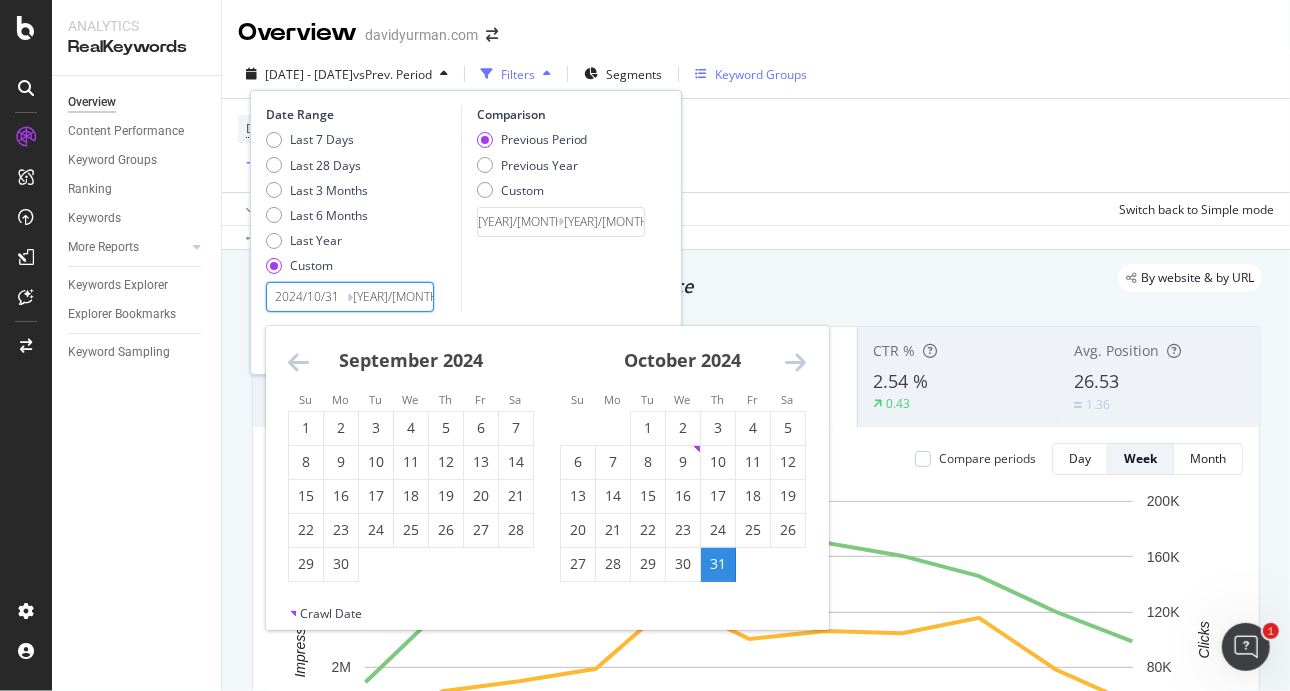 click at bounding box center [298, 362] 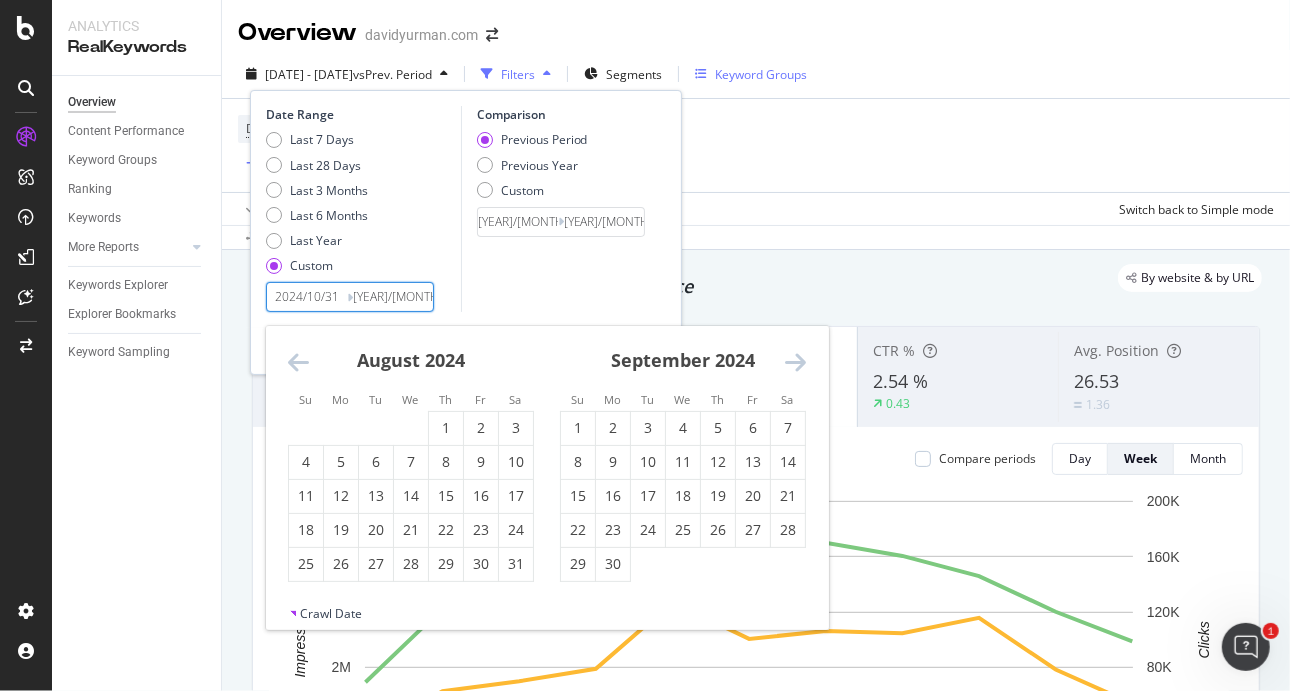 click at bounding box center [298, 362] 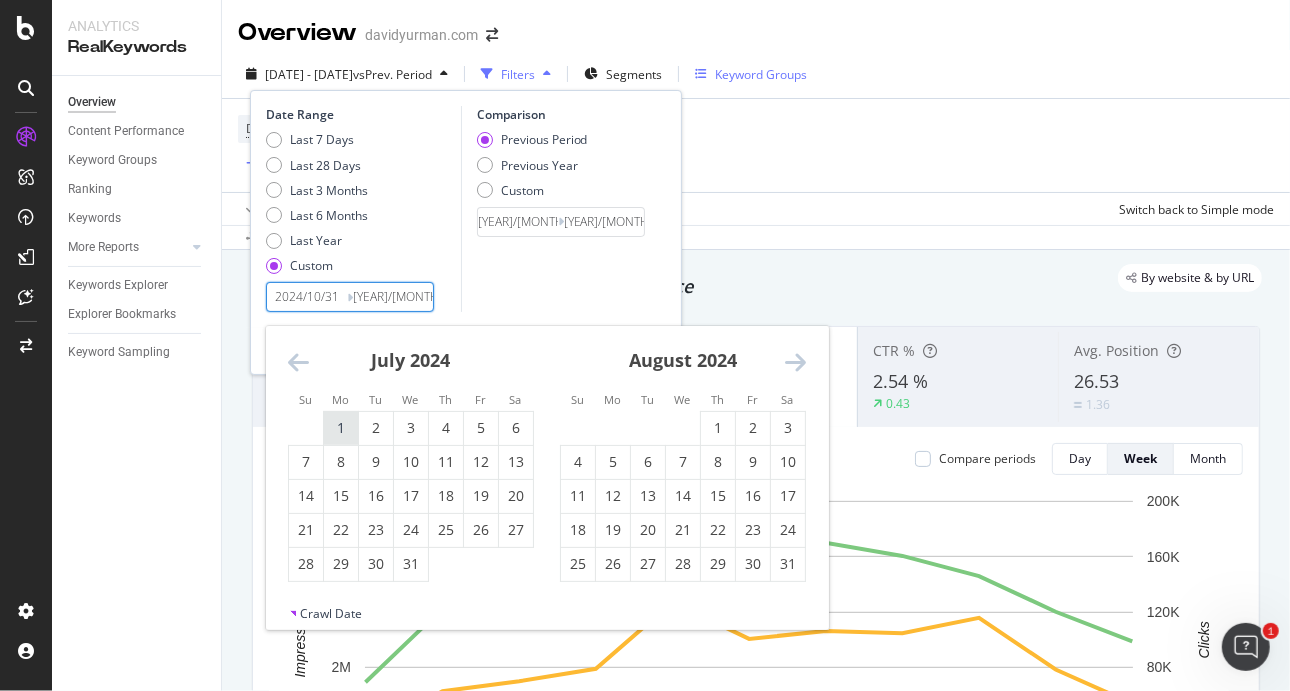 click on "1" at bounding box center (341, 428) 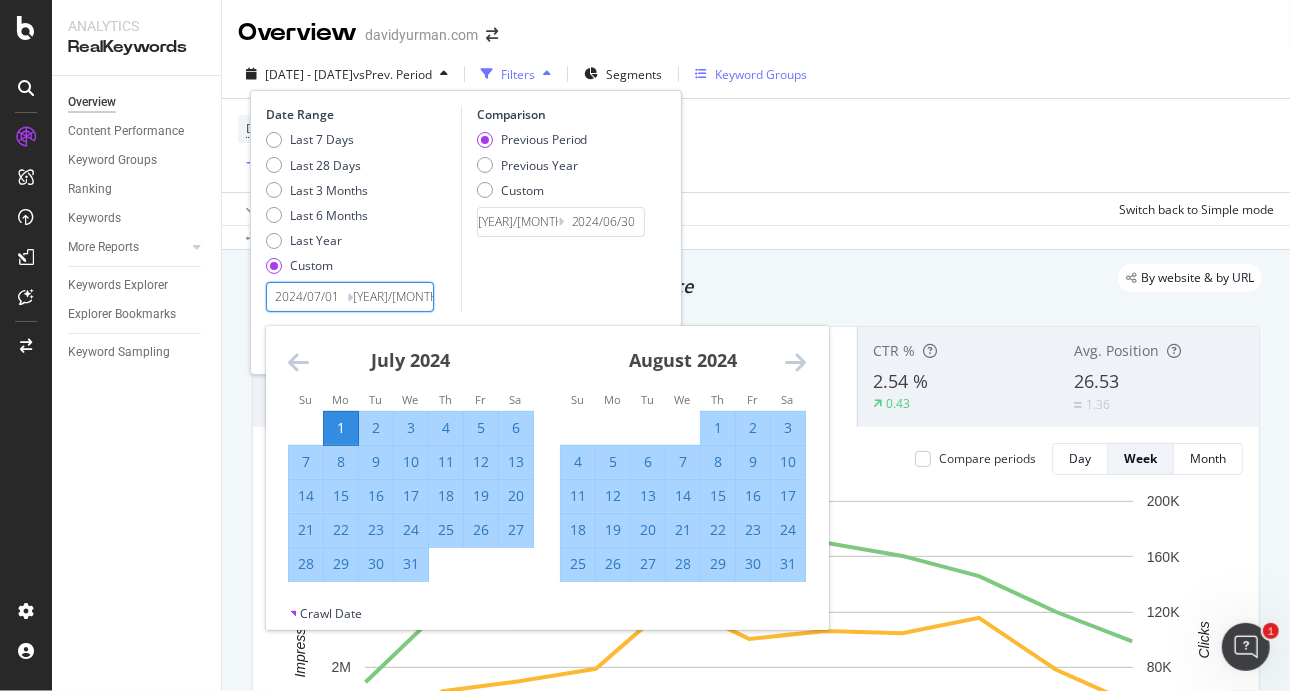 click on "Date Range Last 7 Days Last 28 Days Last 3 Months Last 6 Months Last Year Custom [DATE] Navigate forward to interact with the calendar and select a date. Press the question mark key to get the keyboard shortcuts for changing dates. Su Mo Tu We Th Fr Sa Su Mo Tu We Th Fr Sa [MONTH] [YEAR] 1 2 3 4 5 6 7 8 9 10 11 12 13 14 15 16 17 18 19 20 21 22 23 24 25 26 27 28 29 30 [MONTH] [YEAR] 1 2 3 4 5 6 7 8 9 10 11 12 13 14 15 16 17 18 19 20 21 22 23 24 25 26 27 28 29 30 31 [MONTH] [YEAR] 1 2 3 4 5 6 7 8 9 10 11 12 13 14 15 16 17 18 19 20 21 22 23 24 25 26 27 28 29 30 31 [MONTH] [YEAR] 1 2 3 4 5 6 7 8 9 10 11 12 13 14 15 16 17 18 19 20 21 22 23 24 25 26 27 28 29 30 Crawl Date [DATE] Navigate backward to interact with the calendar and select a date. Press the question mark key to get the keyboard shortcuts for changing dates. Comparison Previous Period Previous Year Custom [DATE] Navigate forward to interact with the calendar and select a date. Press the question mark key to get the keyboard shortcuts for changing dates." at bounding box center (466, 209) 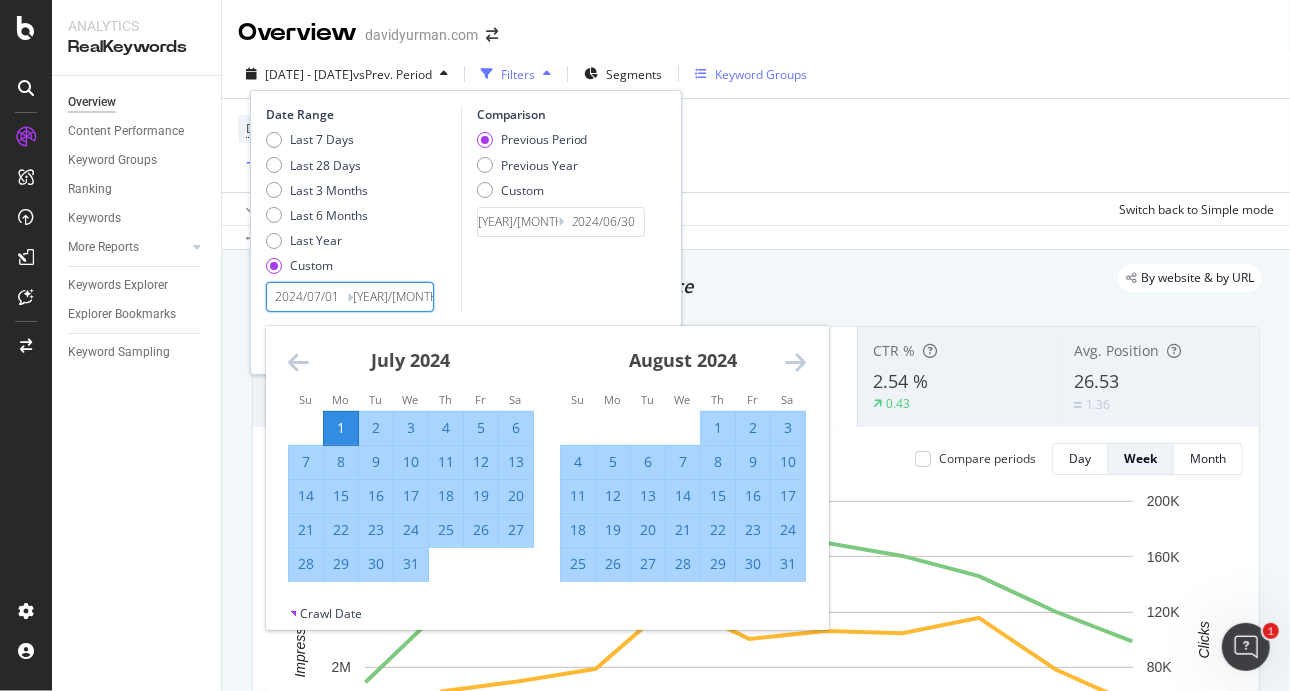 click on "[YEAR]/[MONTH]/[DAY]" at bounding box center [393, 297] 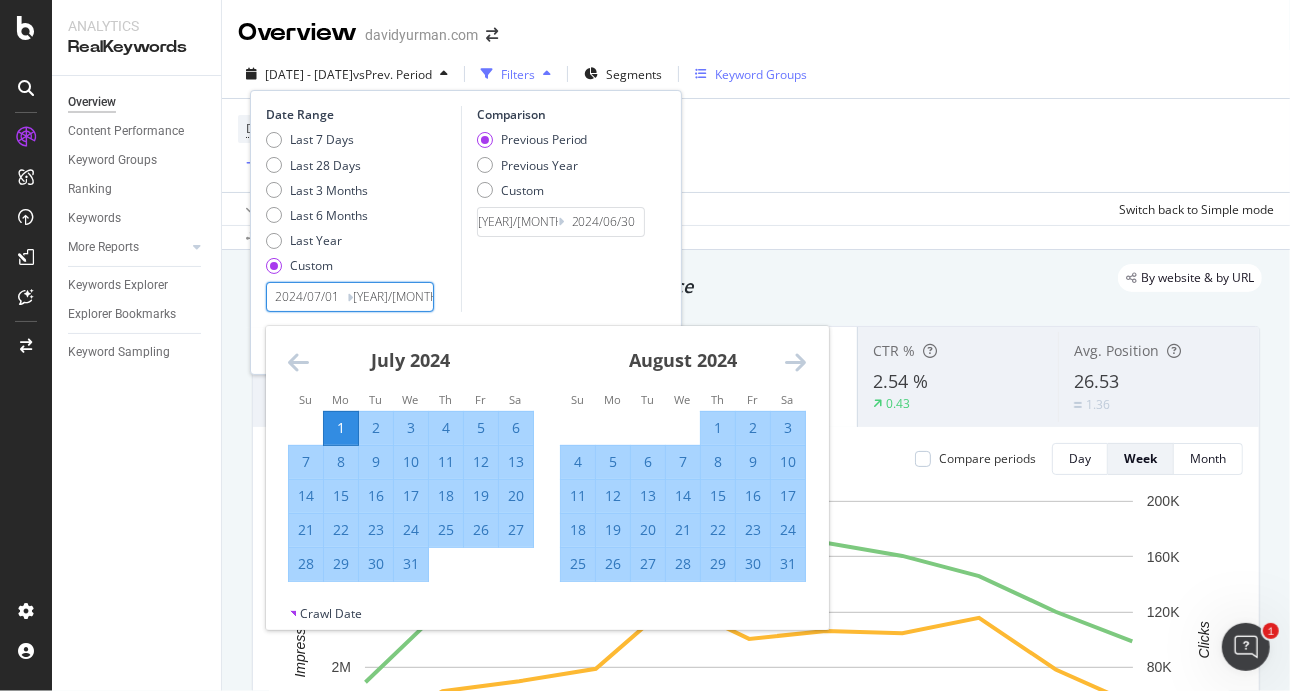 click at bounding box center [795, 362] 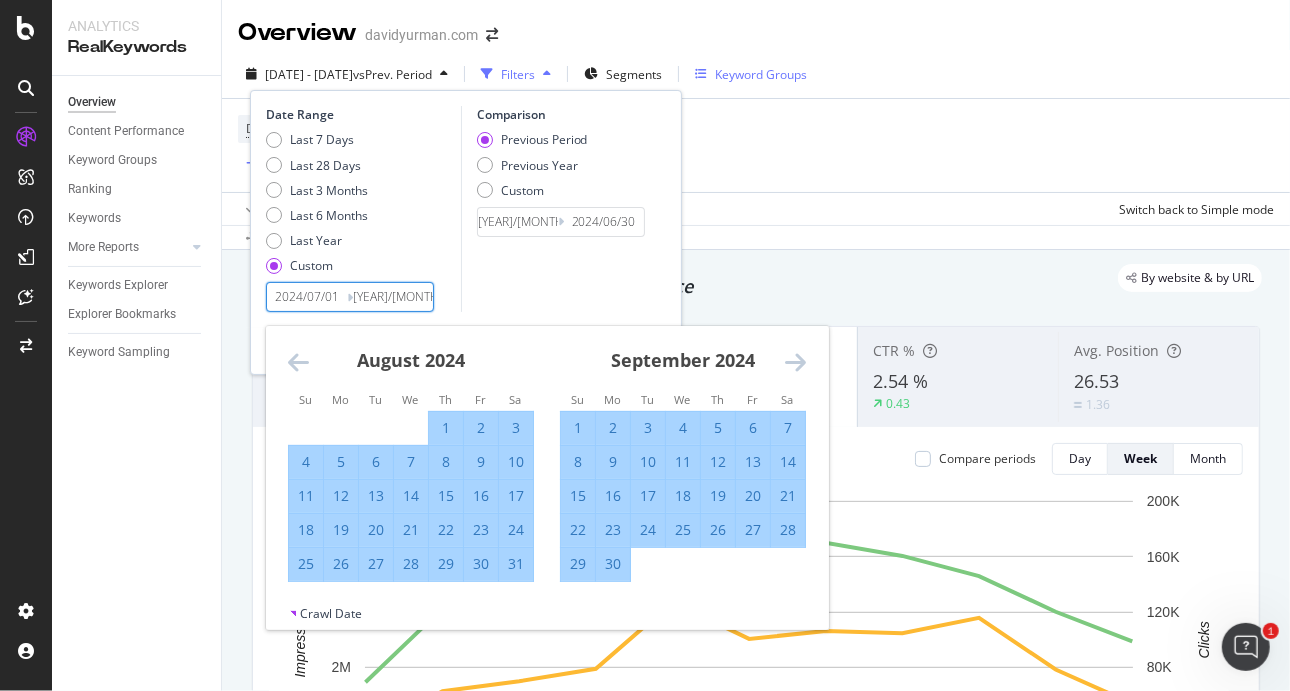 click on "30" at bounding box center (613, 564) 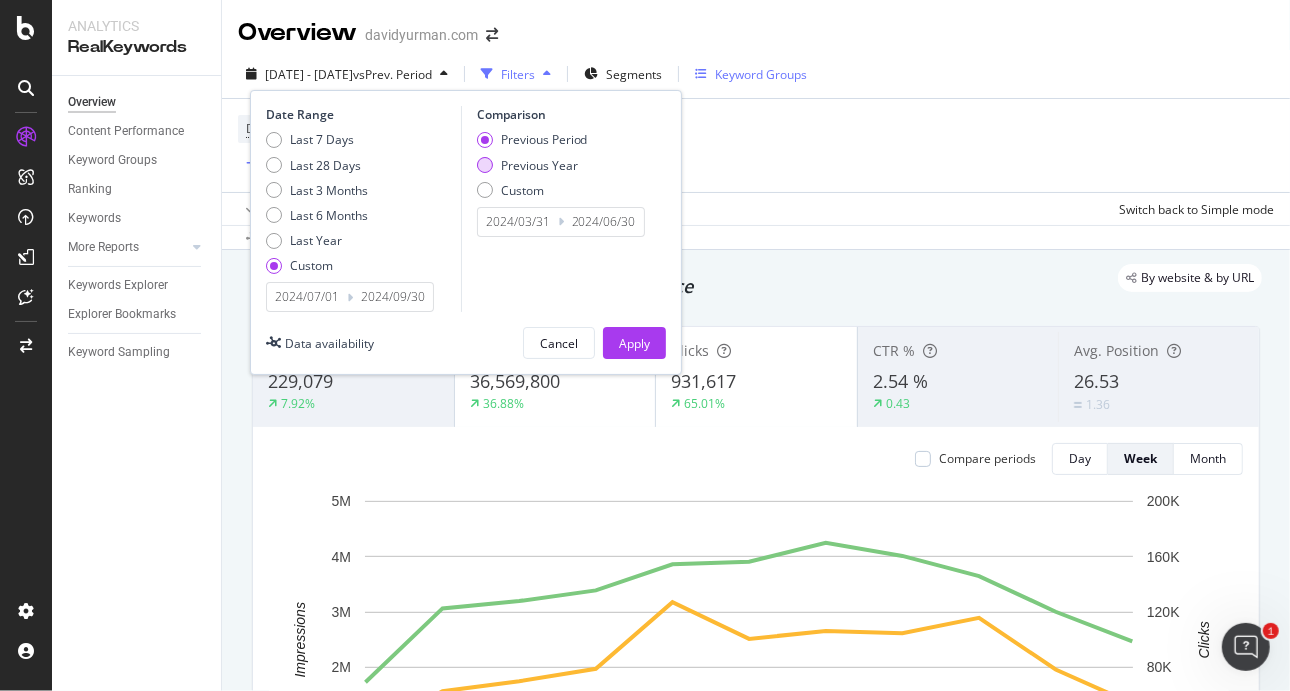 click at bounding box center [485, 165] 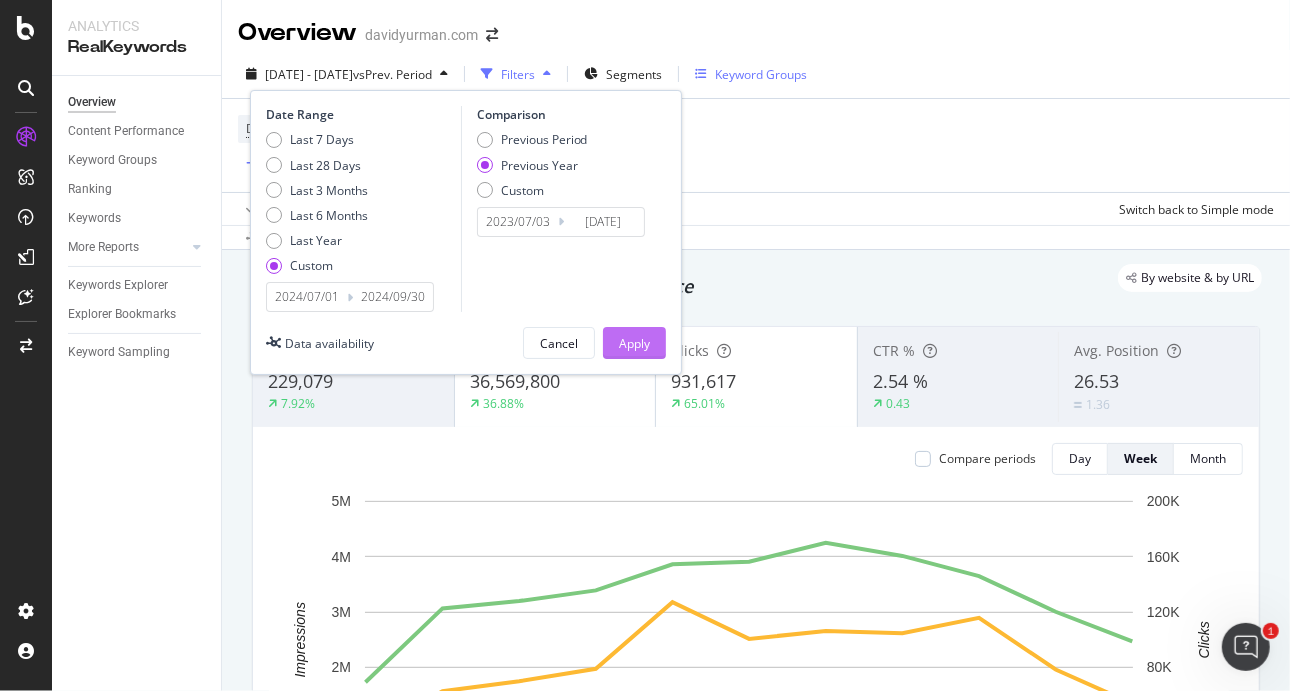 click on "Apply" at bounding box center [634, 343] 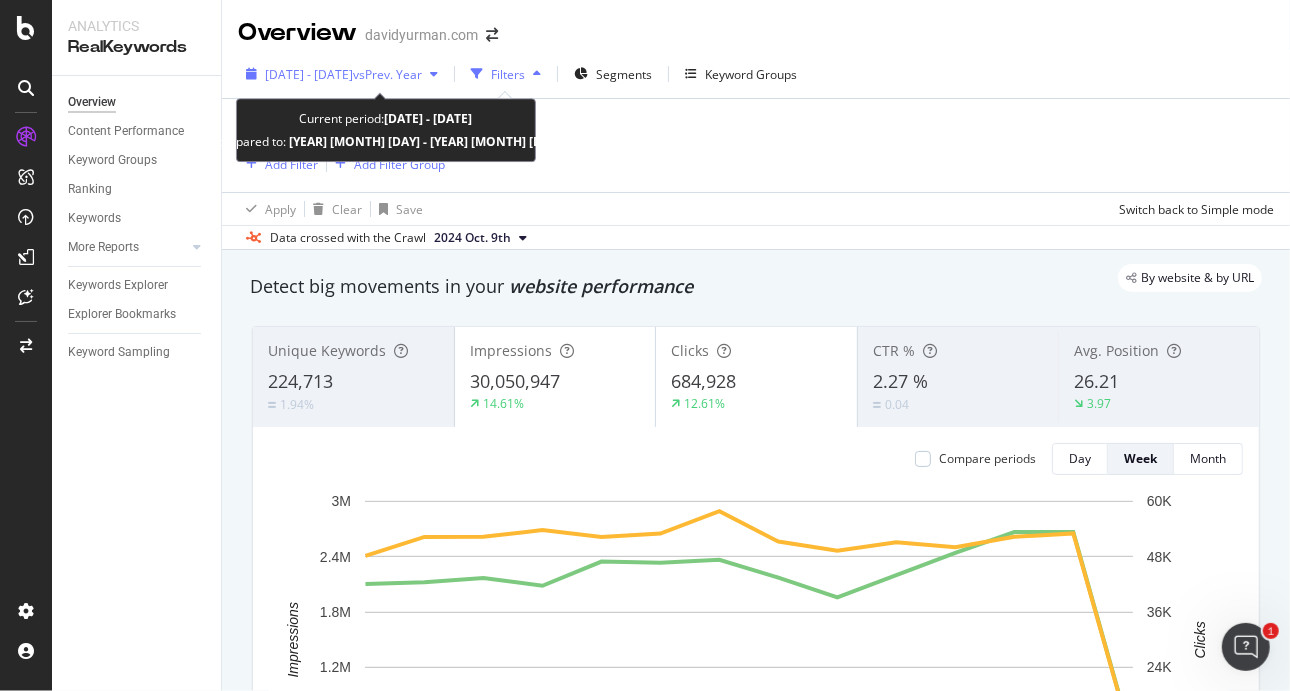 click on "[DATE] - [DATE]  vs  Prev. Year" at bounding box center (342, 74) 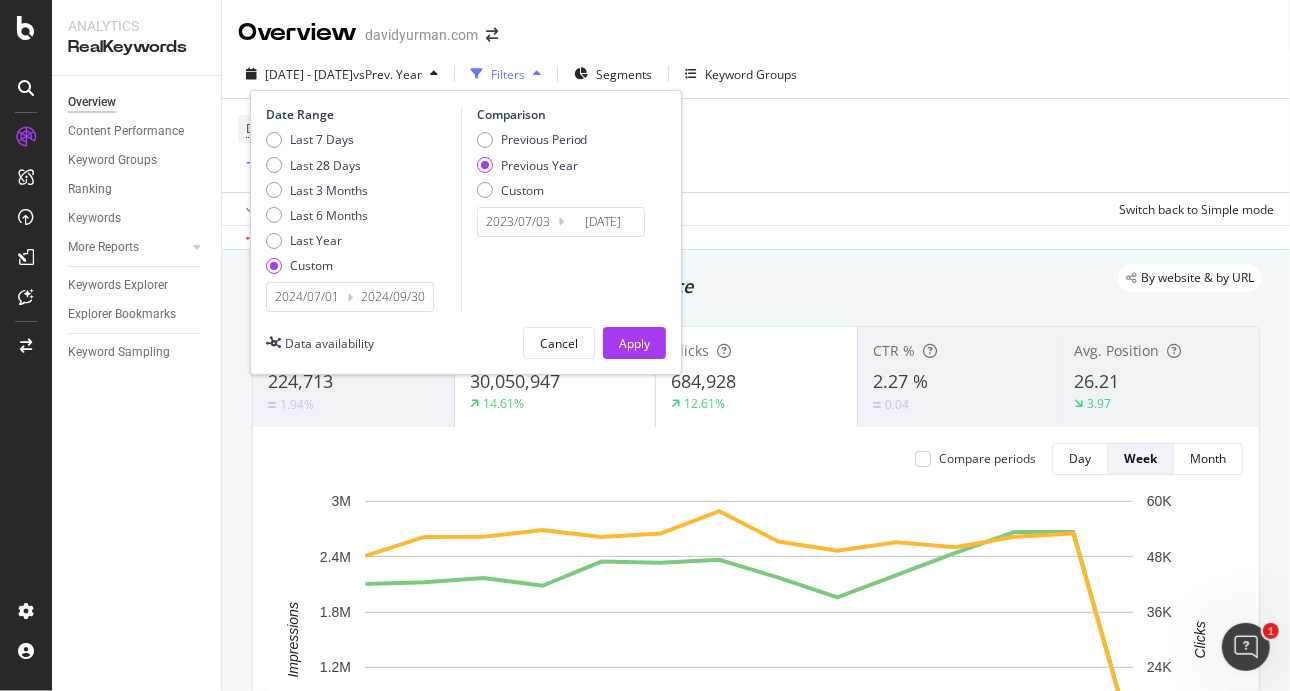 click on "Apply Clear Save Switch back to Simple mode" at bounding box center [756, 208] 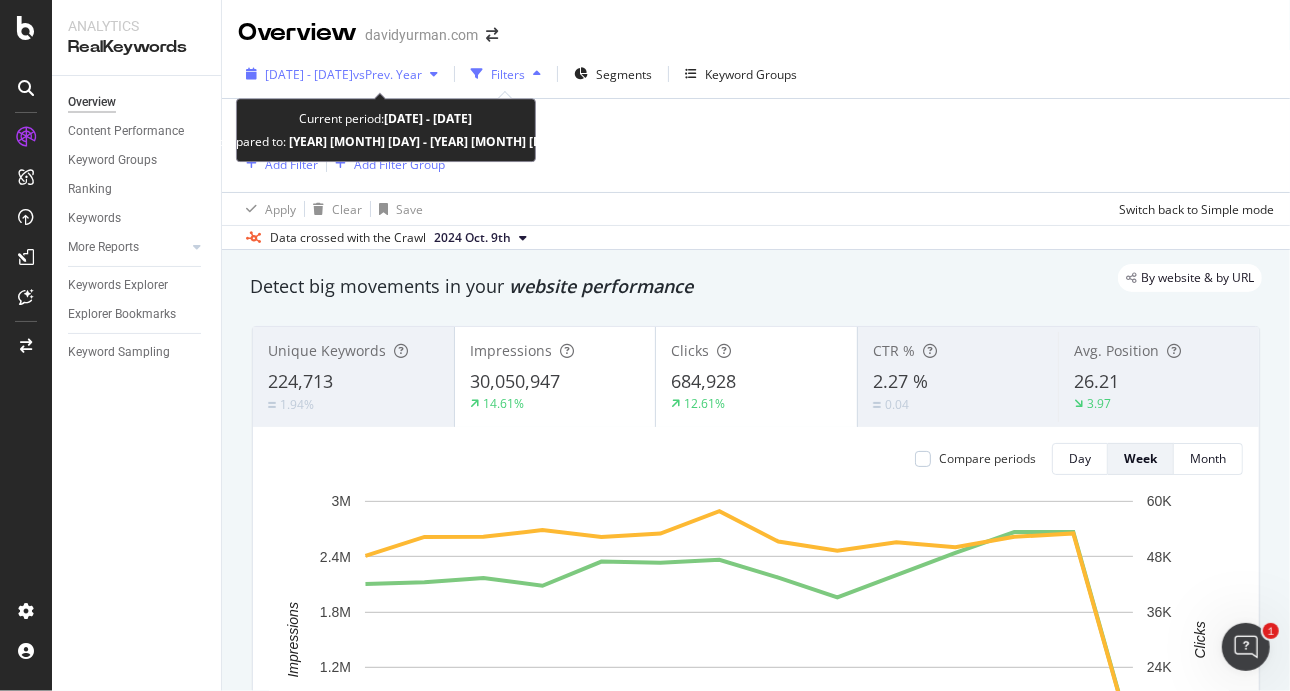 click at bounding box center [434, 74] 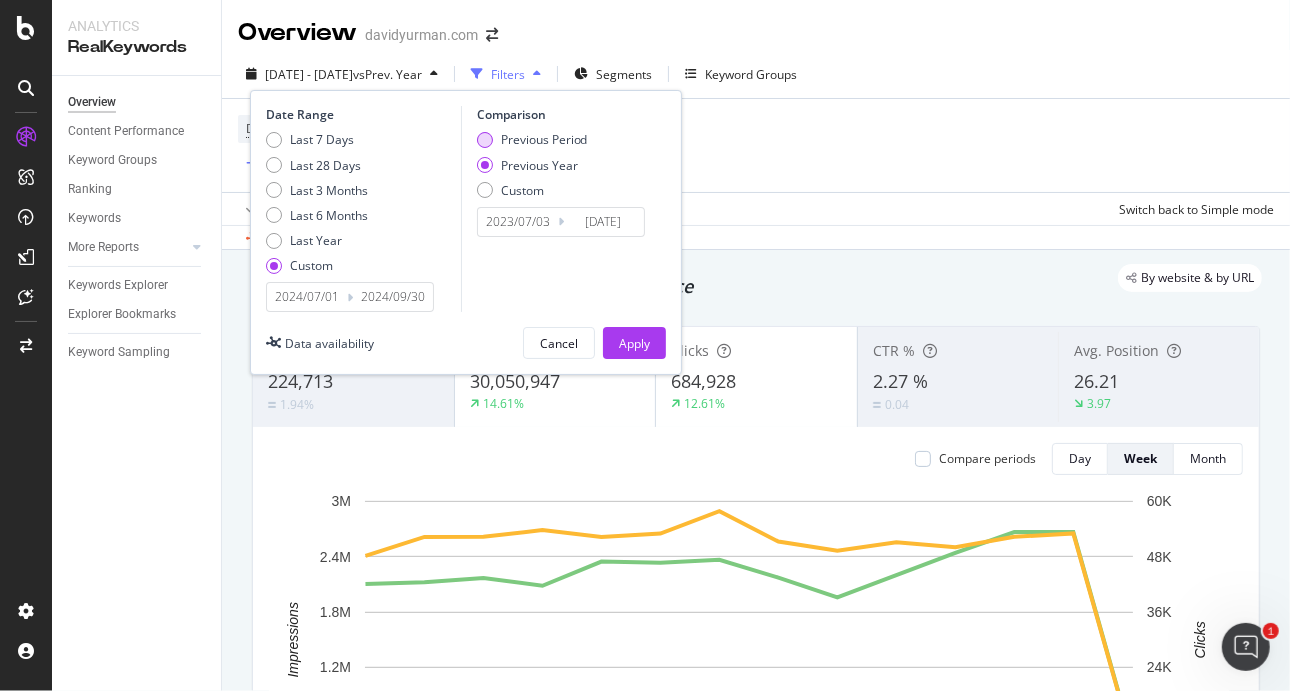 click at bounding box center (485, 140) 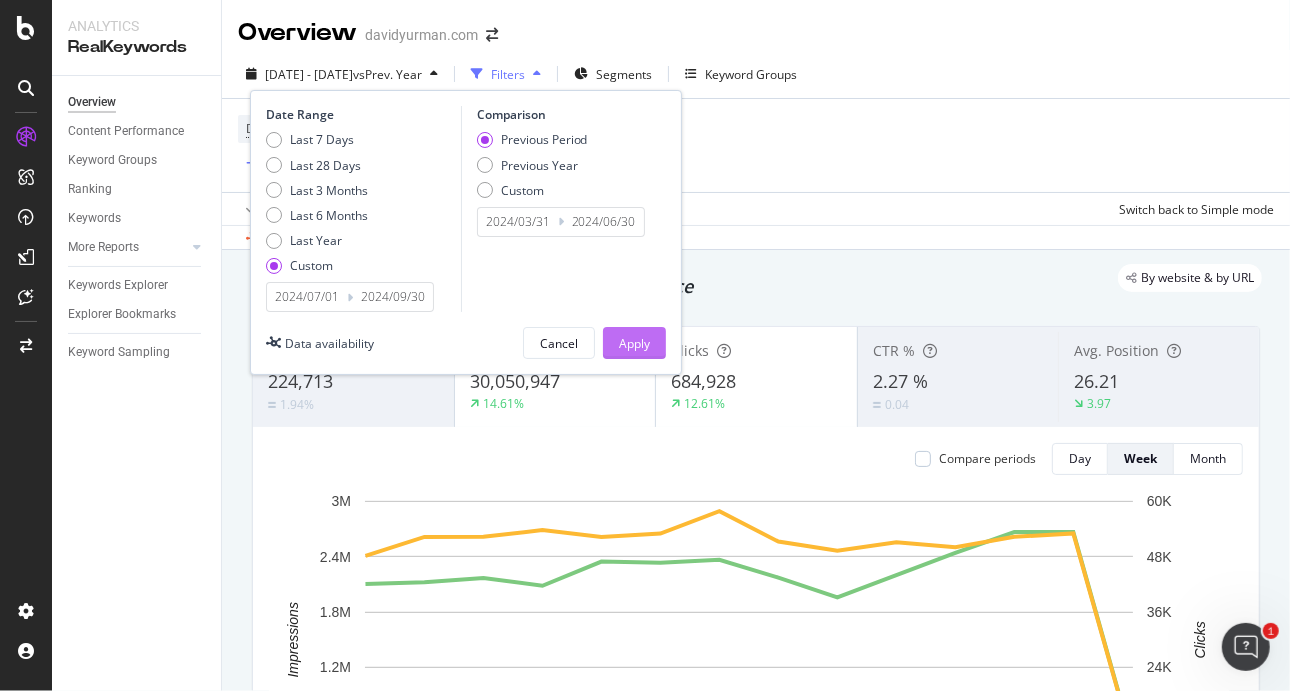 click on "Apply" at bounding box center [634, 343] 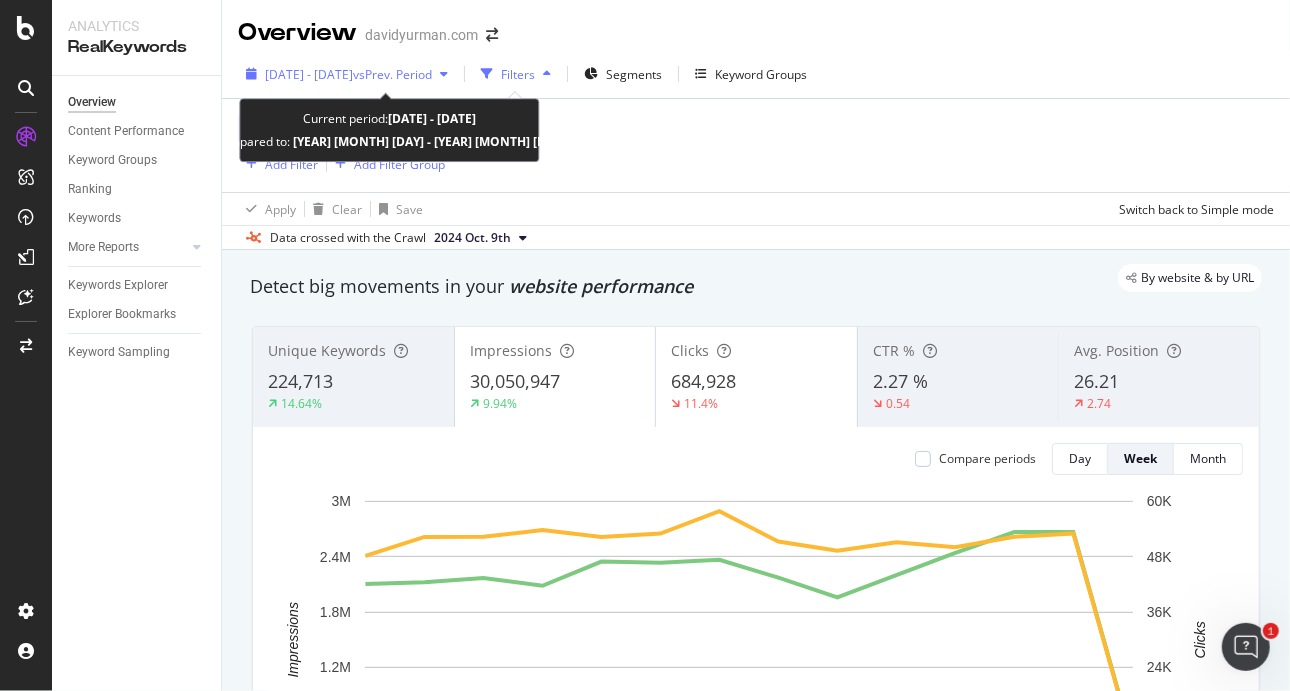 click on "vs  Prev. Period" at bounding box center (392, 74) 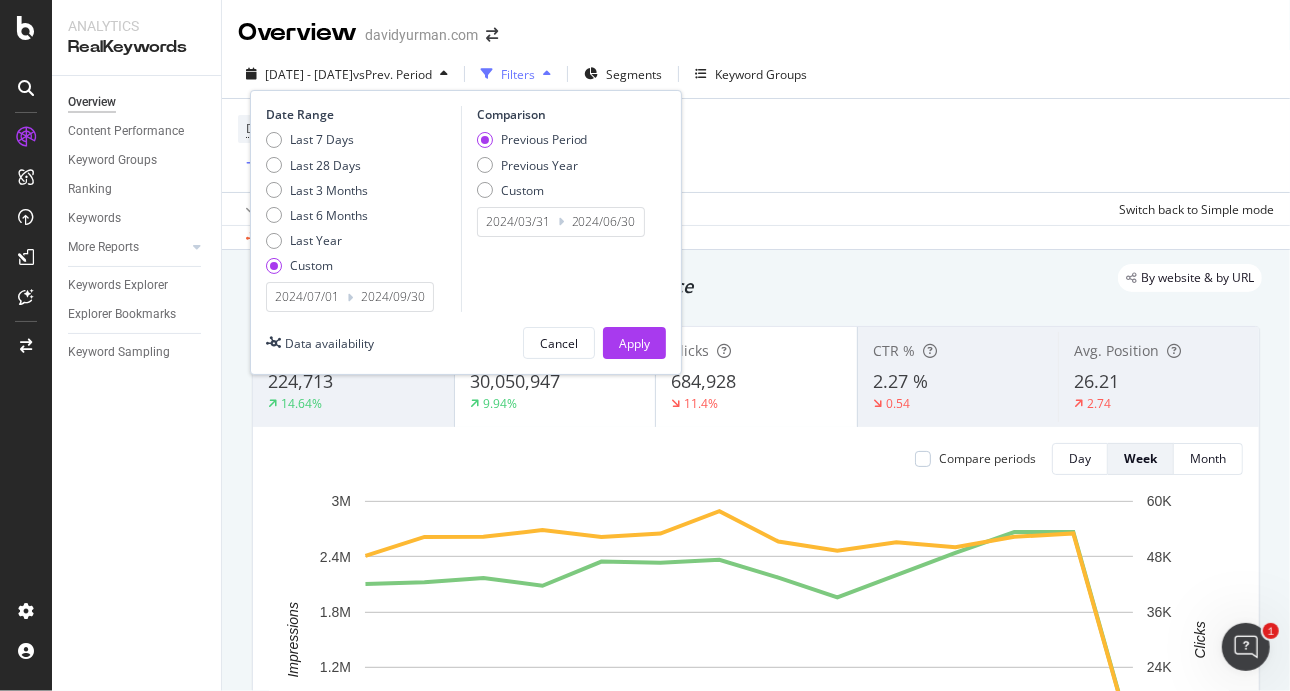 click on "2024/09/30" at bounding box center (393, 297) 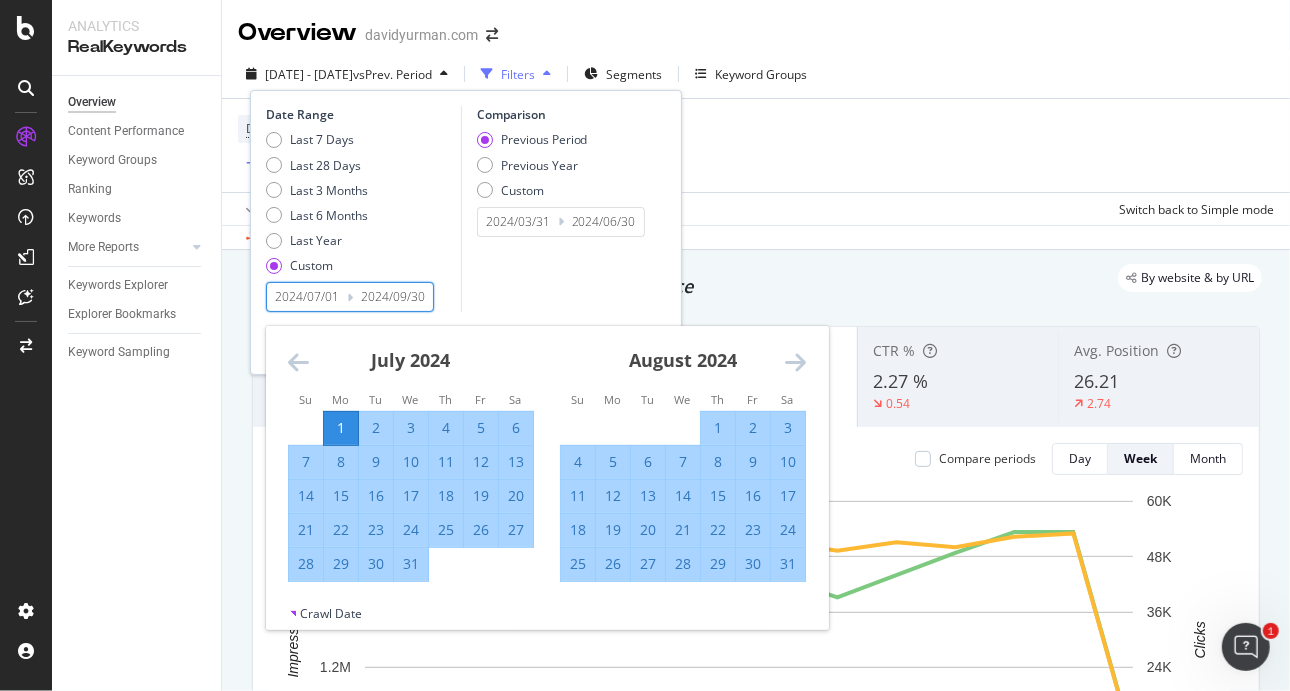 click at bounding box center (298, 362) 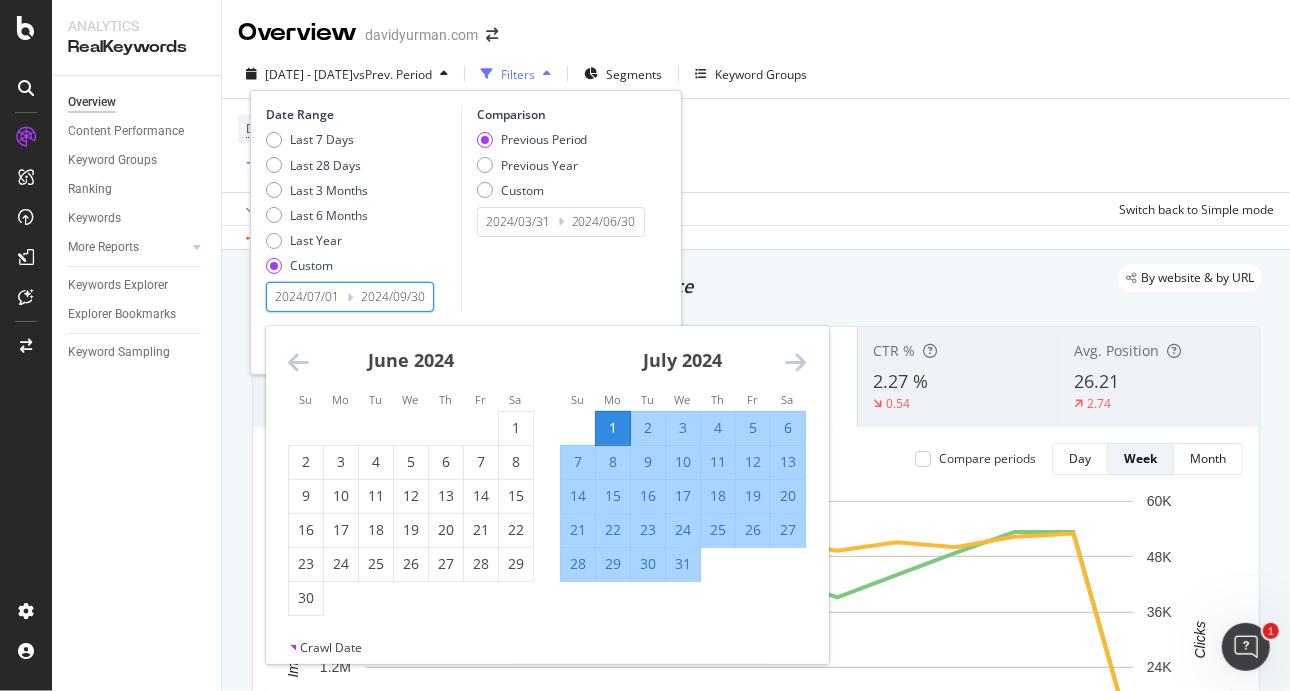 click at bounding box center [298, 362] 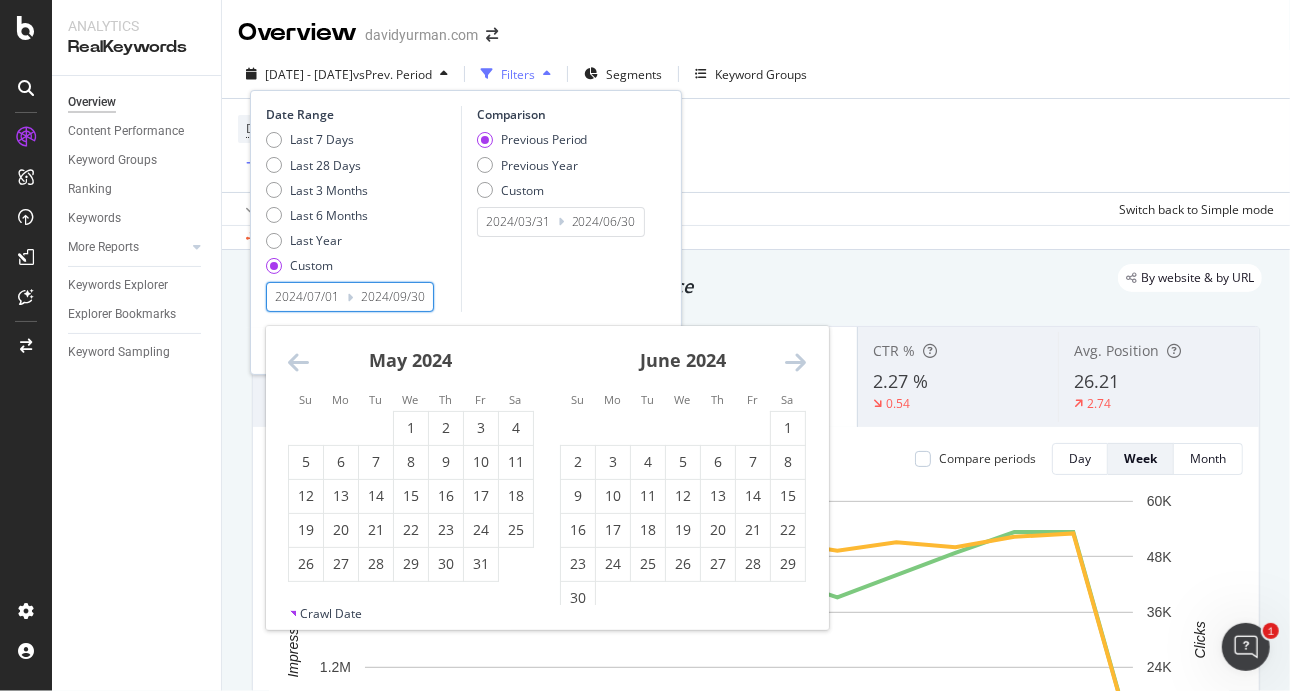 click at bounding box center (298, 362) 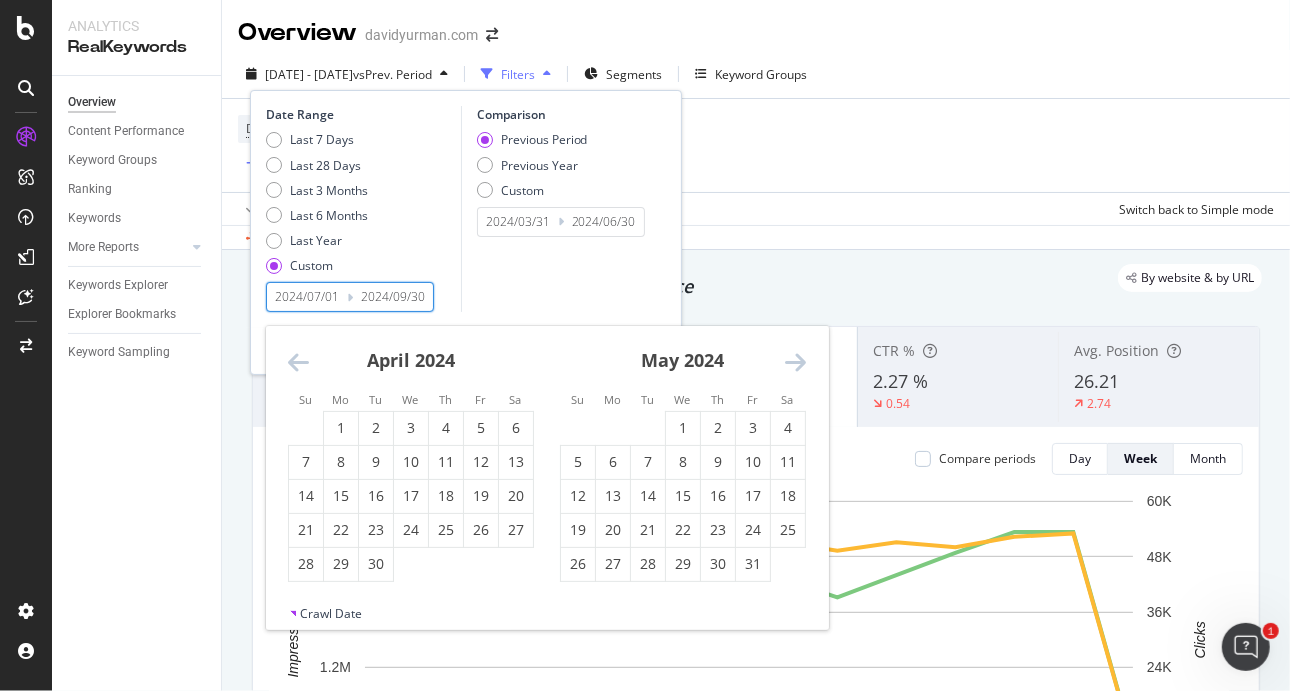 click at bounding box center [298, 362] 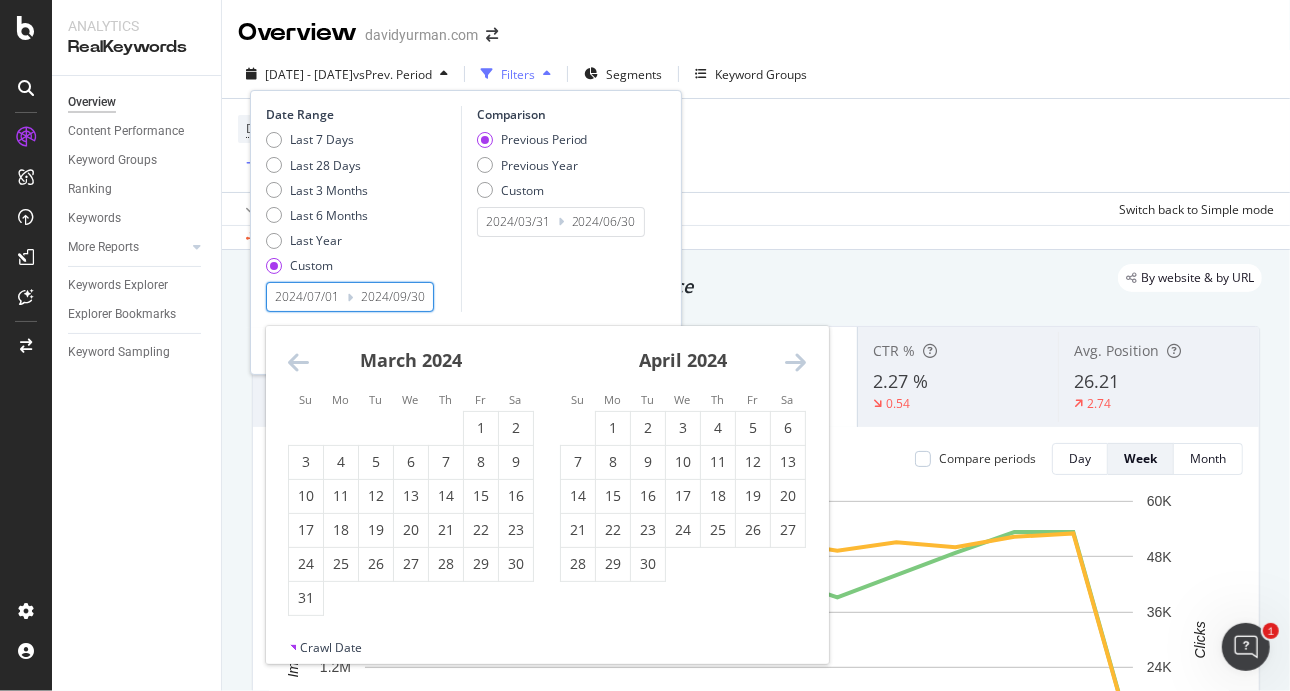 click at bounding box center [298, 362] 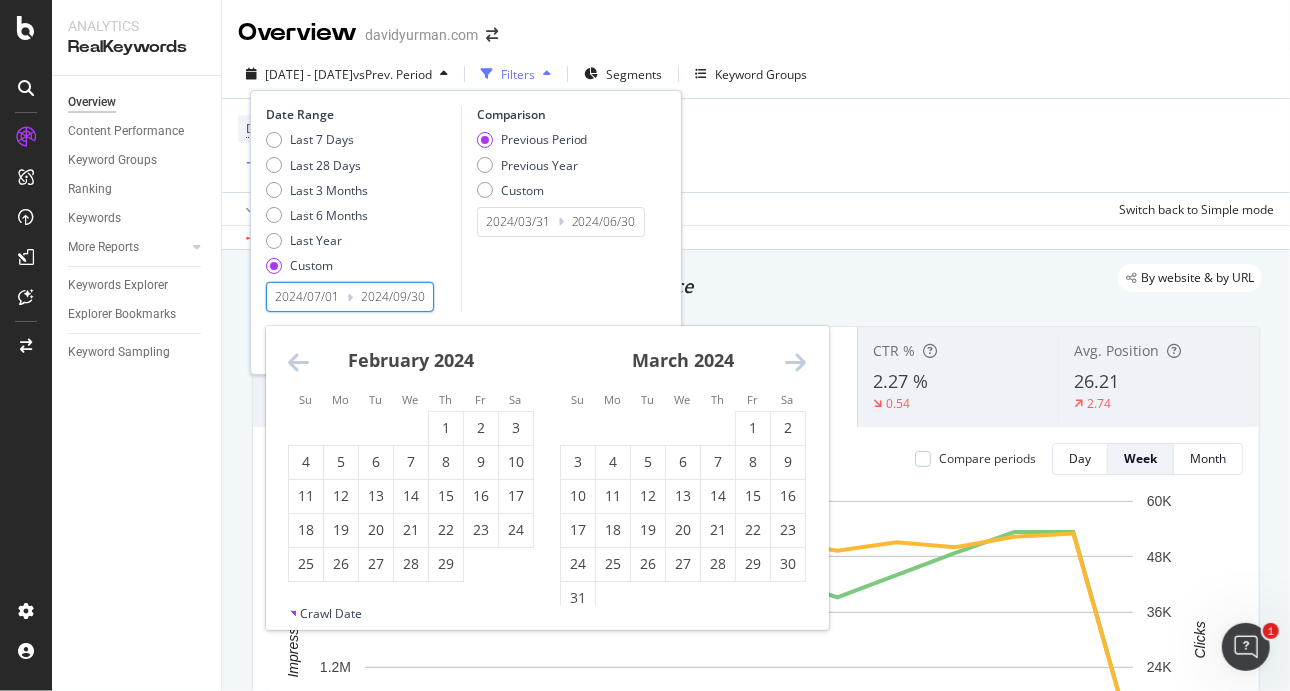 click at bounding box center (298, 362) 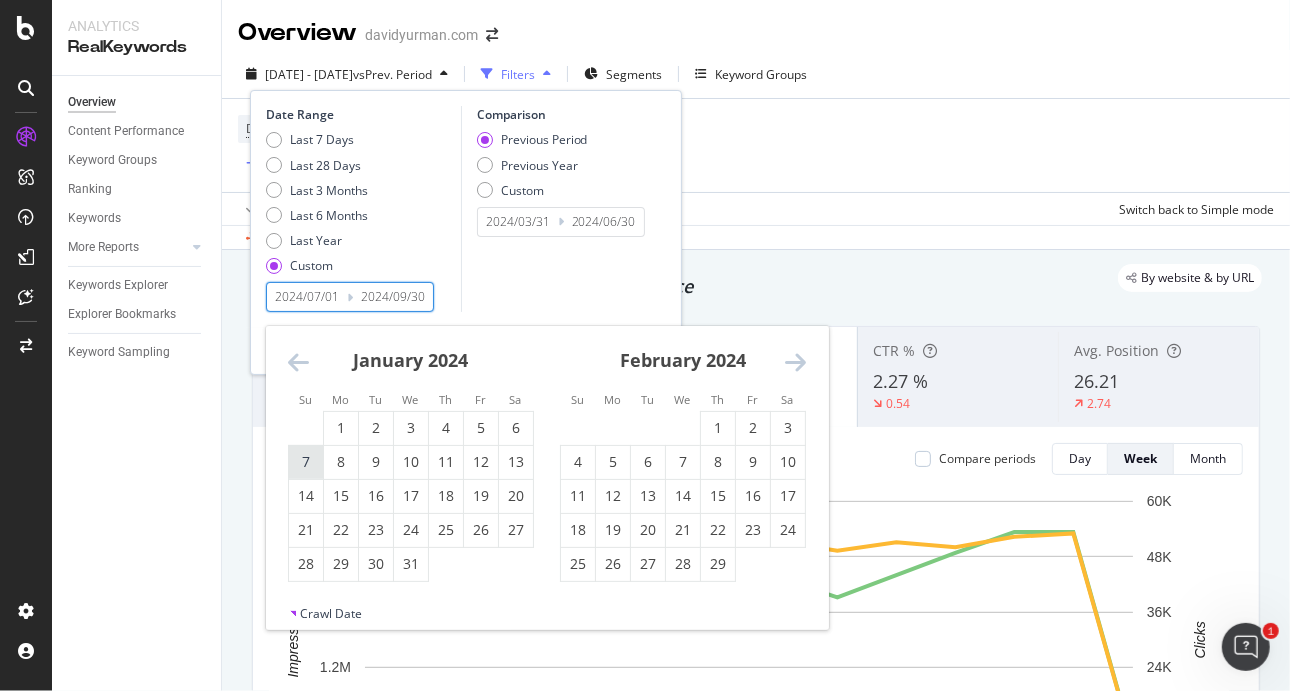 click on "7" at bounding box center (306, 462) 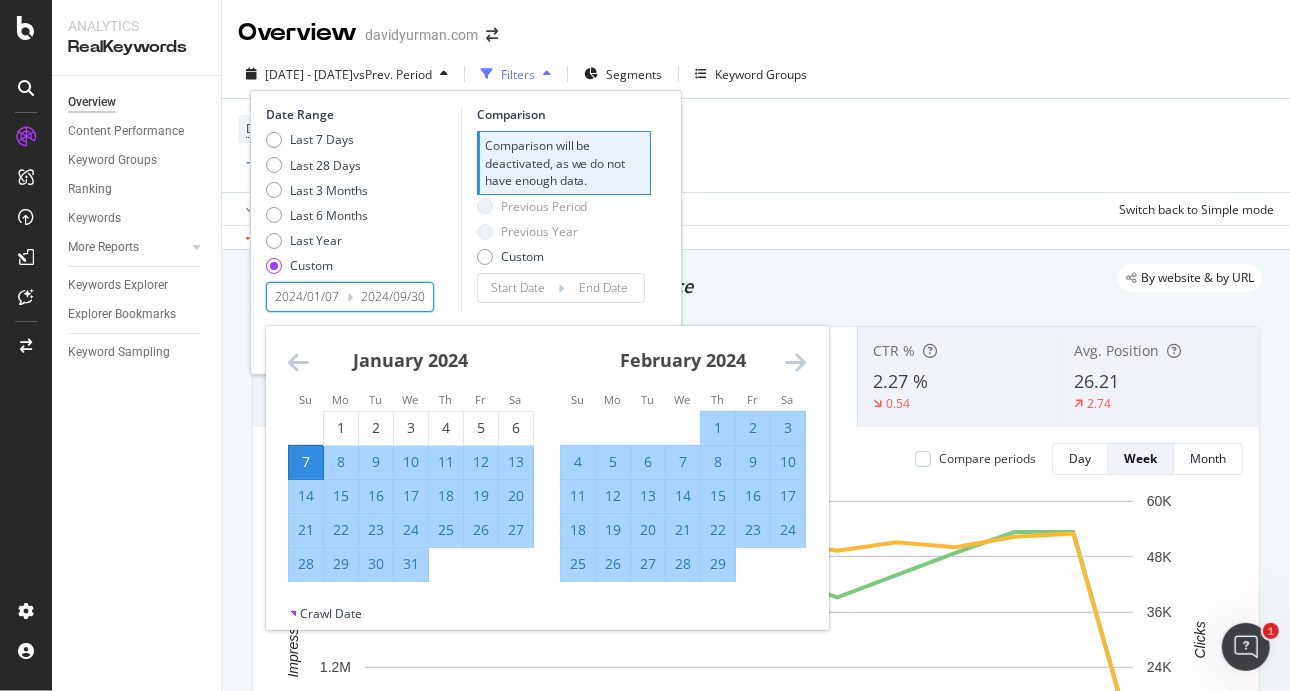 click on "[MONTH] [YEAR] 1 2 3 4 5 6 7 8 9 10 11 12 13 14 15 16 17 18 19 20 21 22 23 24 25 26 27 28 29" at bounding box center [683, 454] 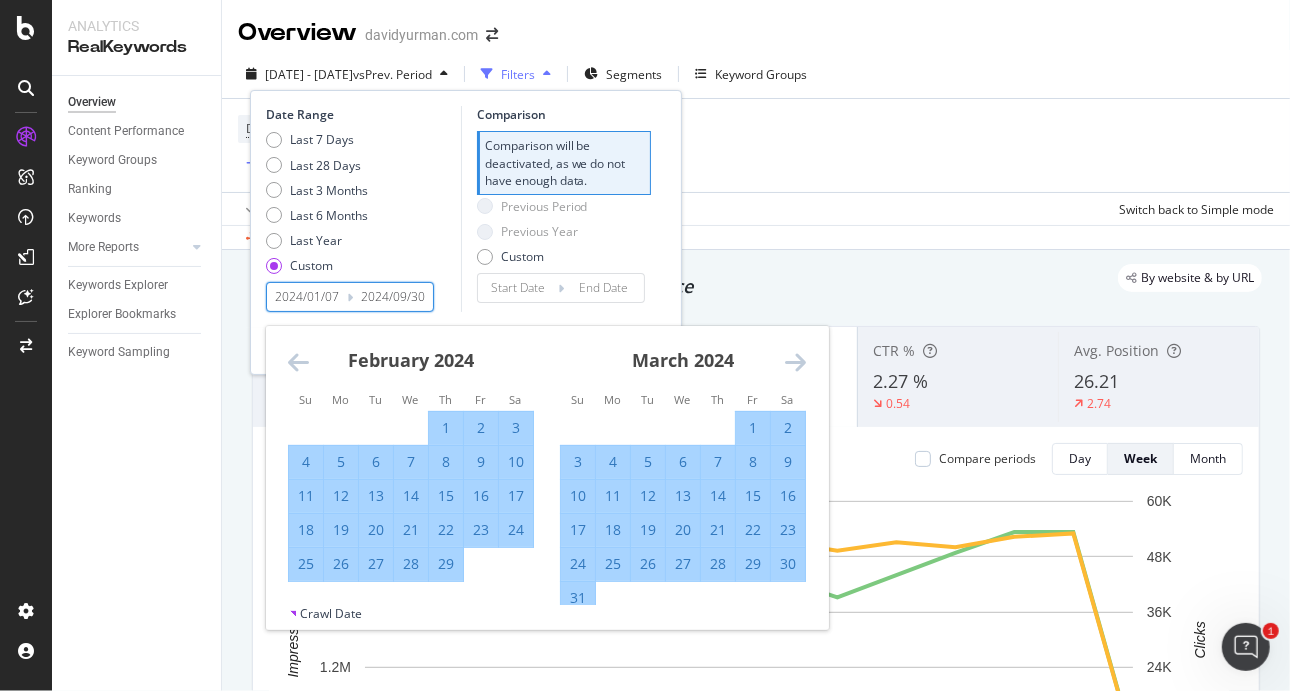 click on "31" at bounding box center [578, 598] 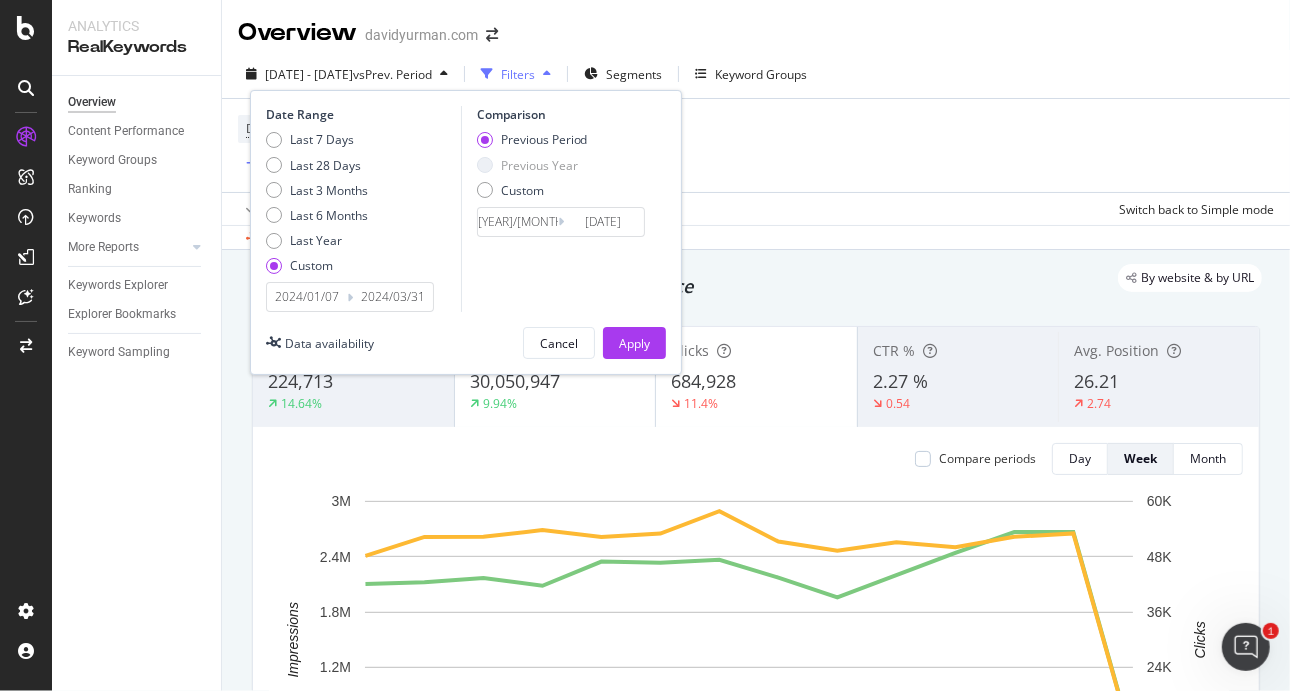 click on "2024/01/07" at bounding box center [307, 297] 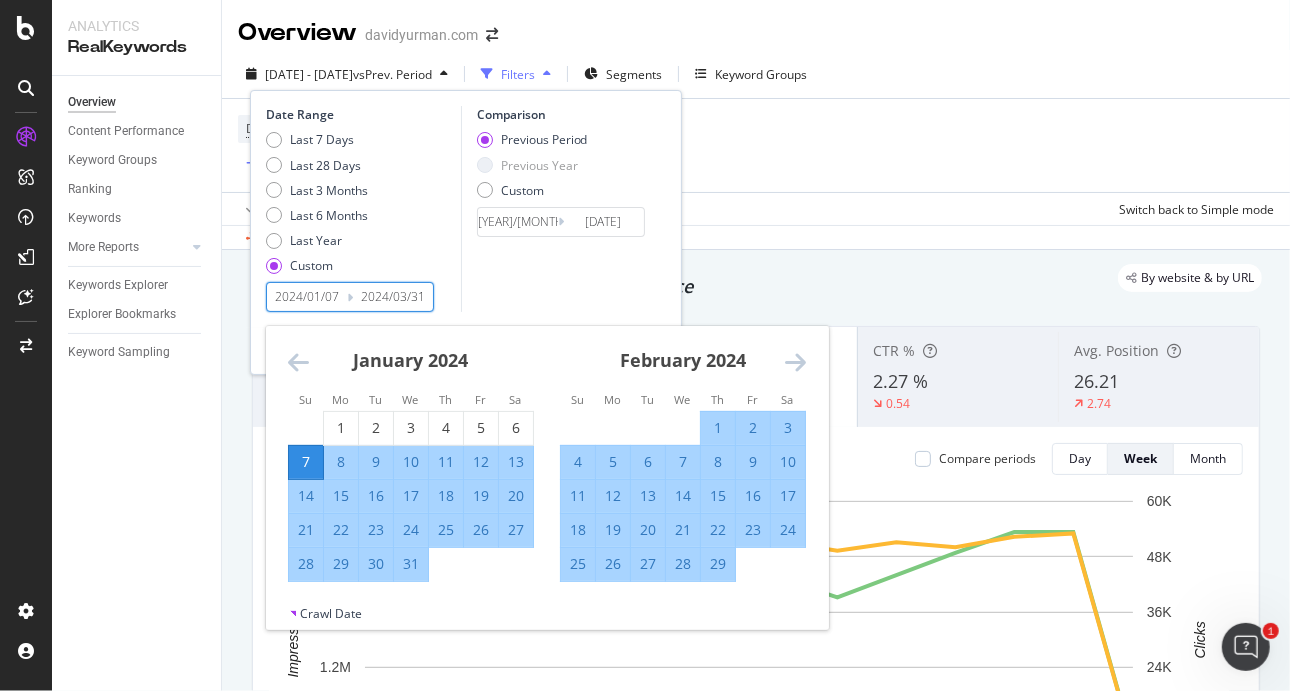 click at bounding box center [795, 362] 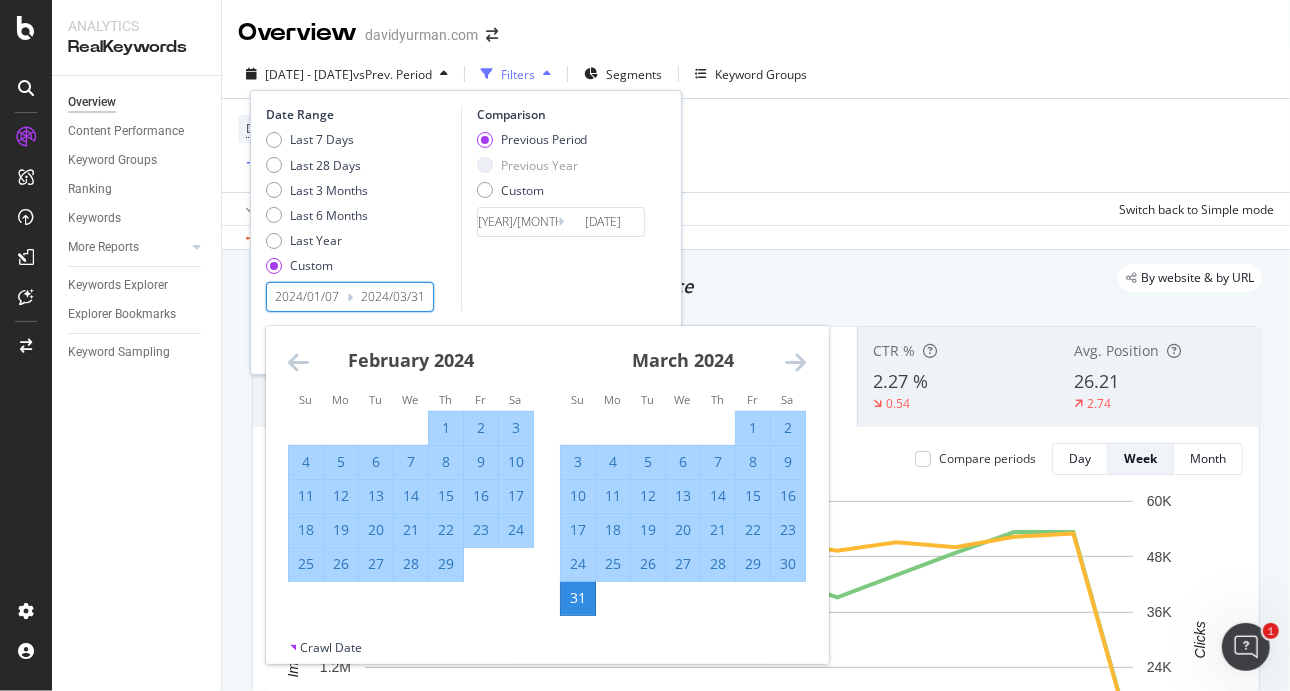 click on "1" at bounding box center (446, 428) 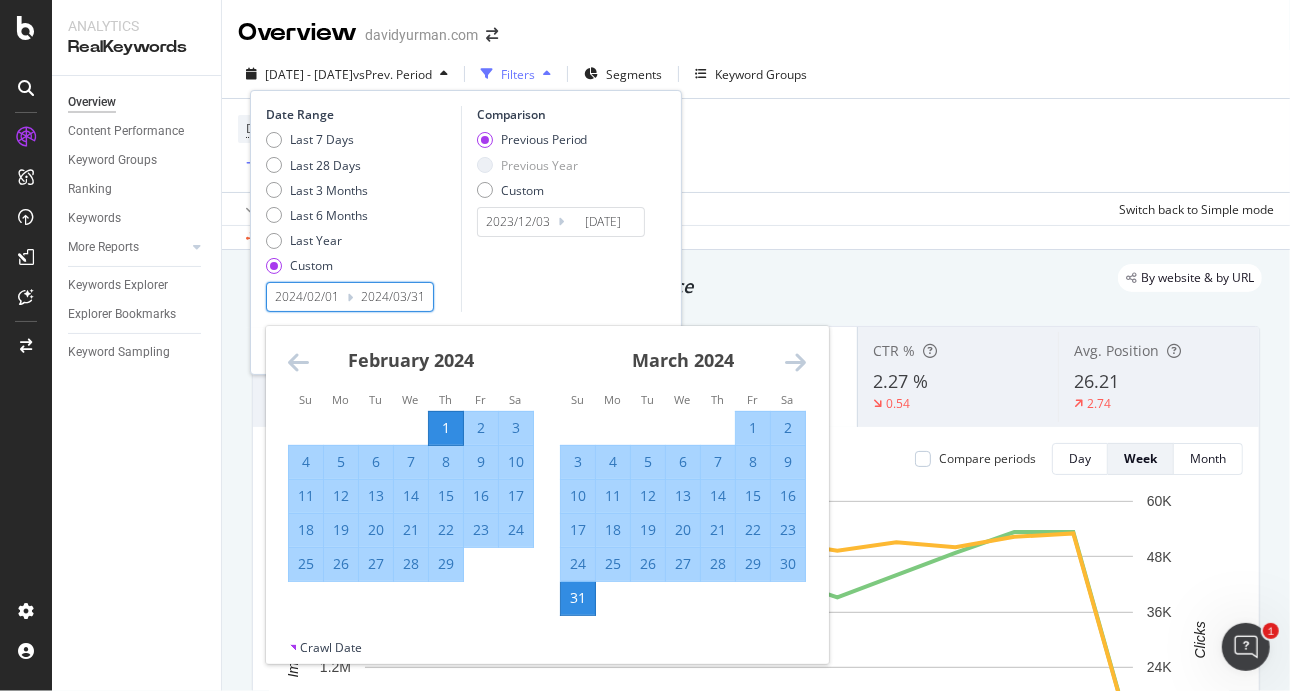 click at bounding box center (795, 362) 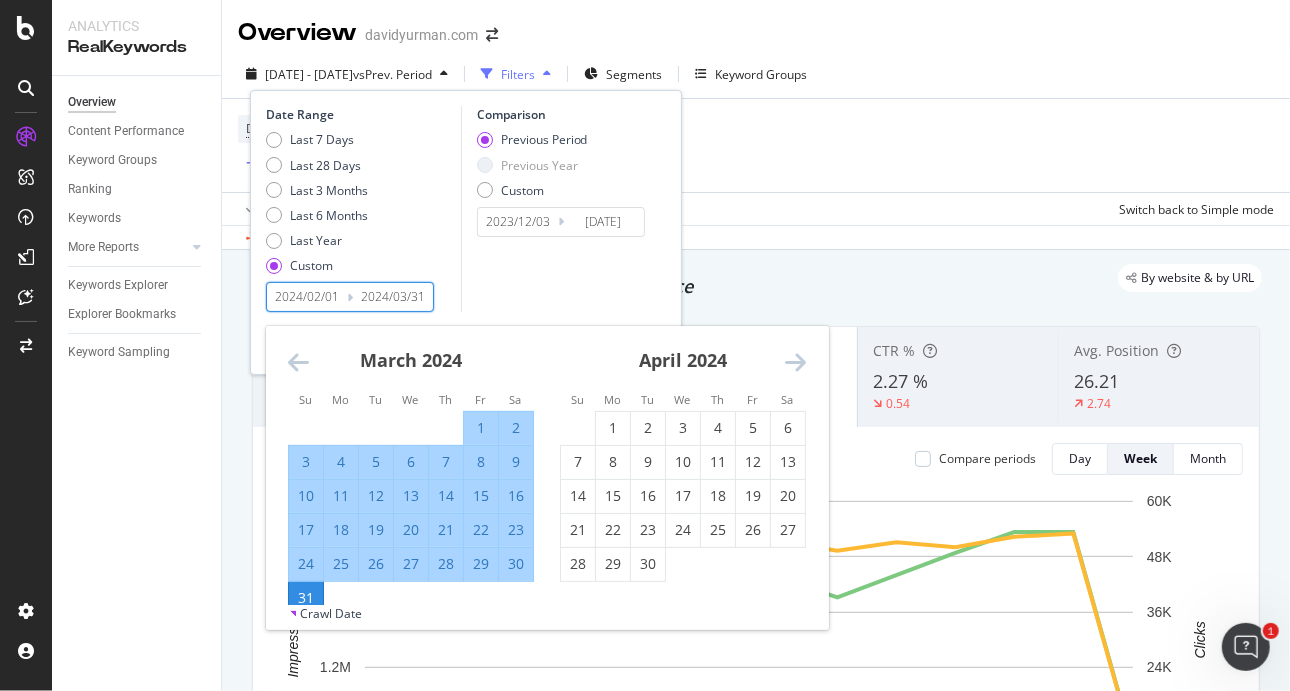 click on "1" at bounding box center [481, 428] 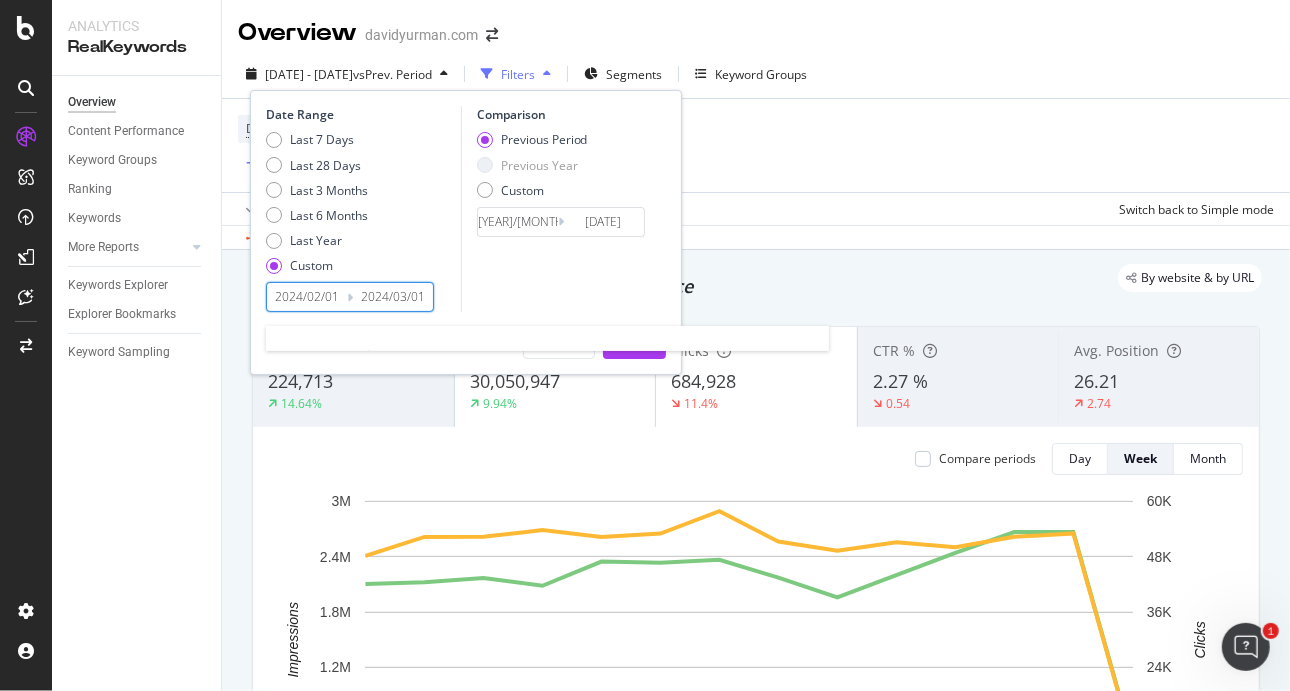 click on "2024/03/01" at bounding box center (393, 297) 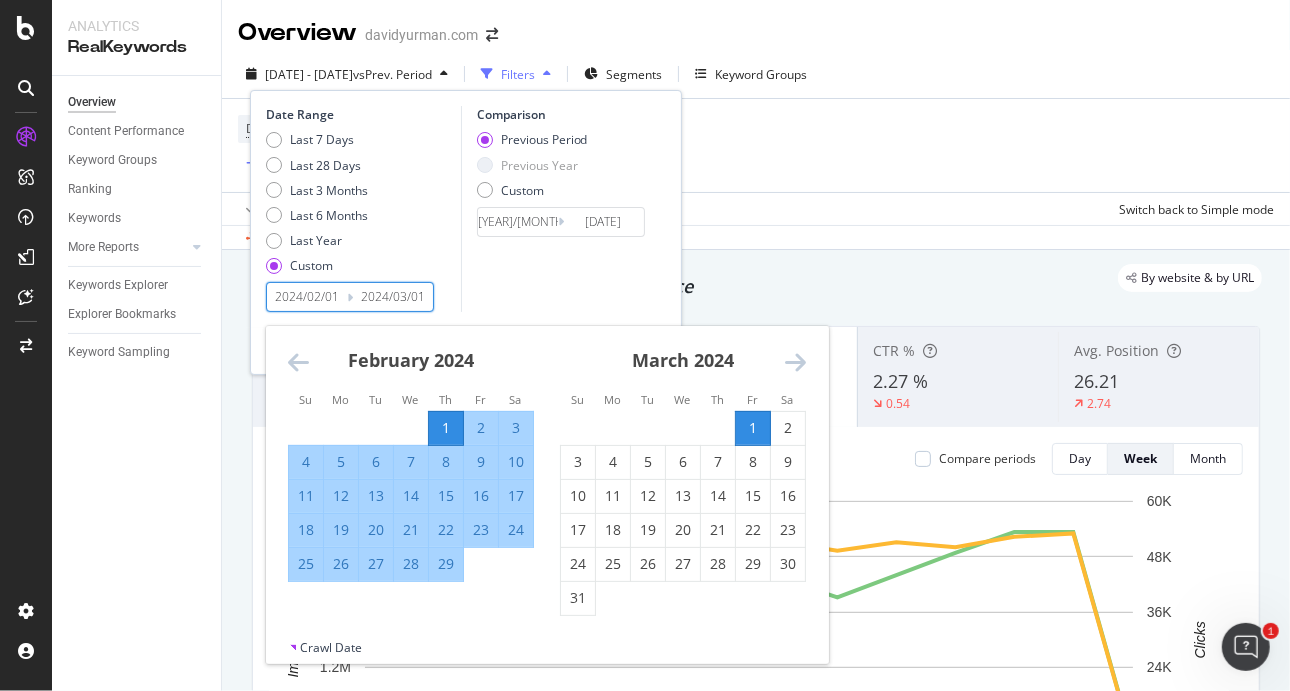 click on "Comparison Previous Period Previous Year Custom [YEAR]/[MONTH]/[DAY] Navigate forward to interact with the calendar and select a date. Press the question mark key to get the keyboard shortcuts for changing dates. [YEAR]/[MONTH]/[DAY] Navigate backward to interact with the calendar and select a date. Press the question mark key to get the keyboard shortcuts for changing dates." at bounding box center [556, 209] 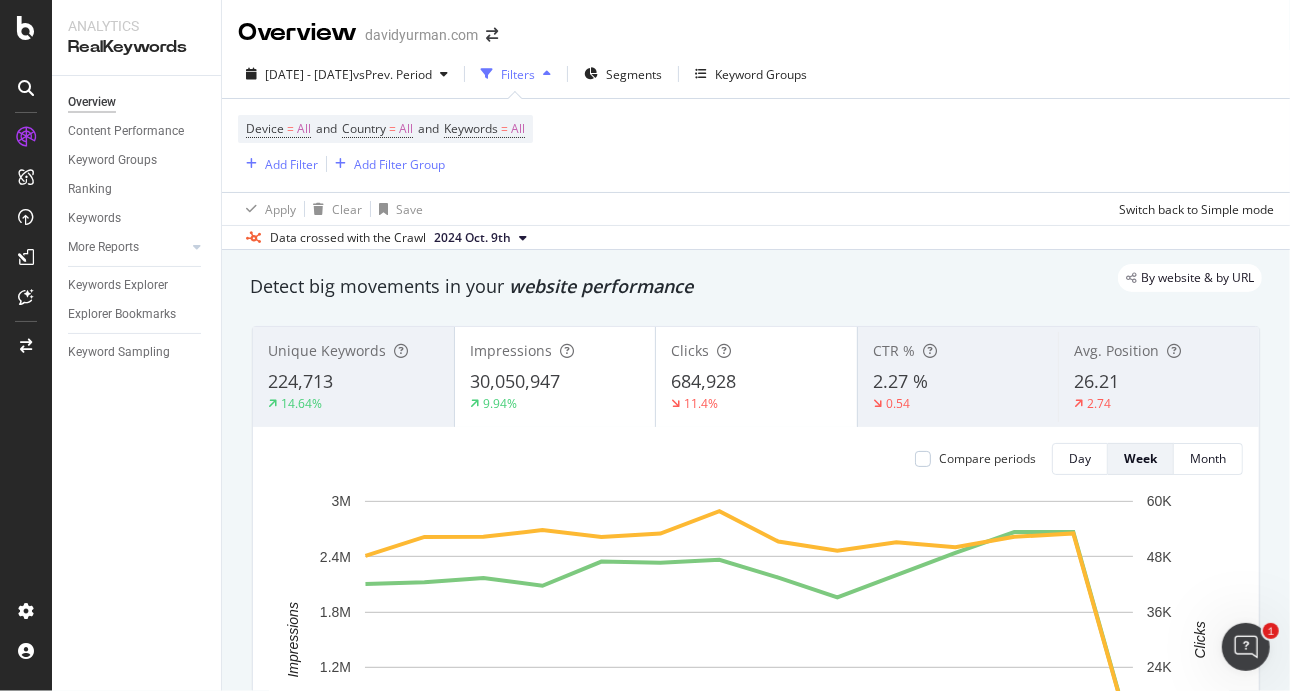 click on "Apply Clear Save Switch back to Simple mode" at bounding box center (756, 208) 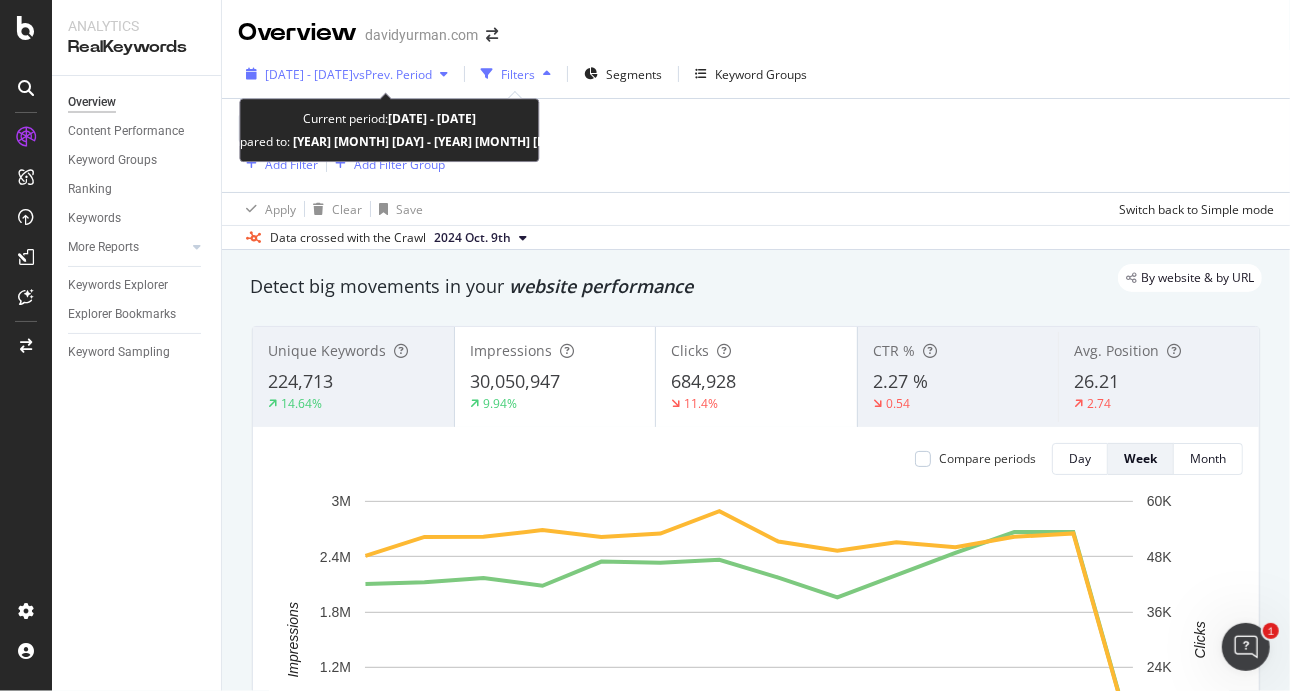 click on "[DATE] - [DATE]" at bounding box center (309, 74) 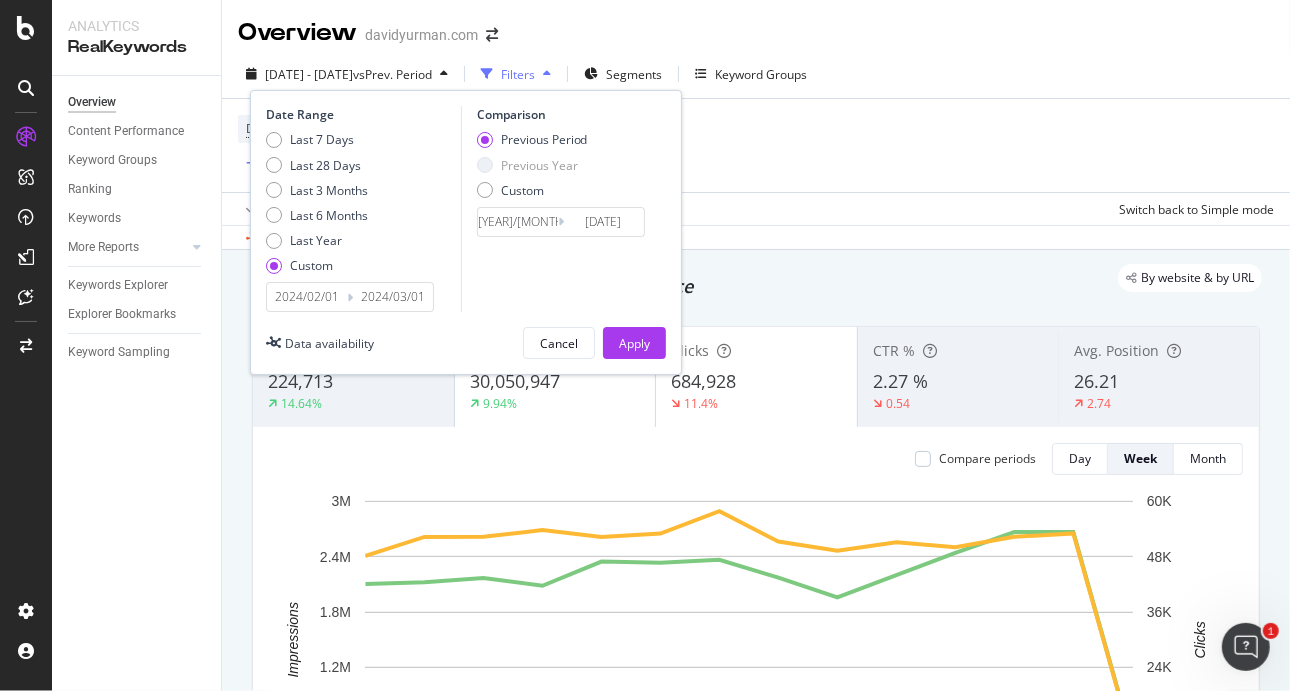 click on "2024/02/01" at bounding box center (307, 297) 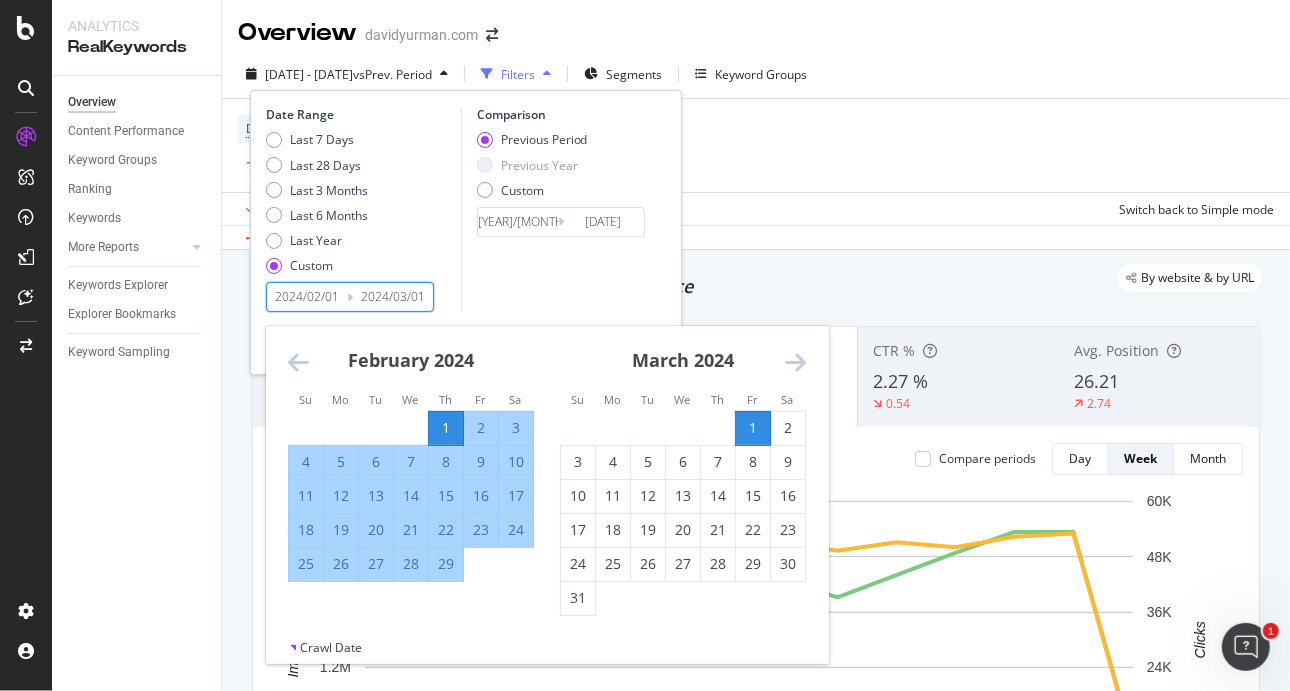 click at bounding box center (795, 362) 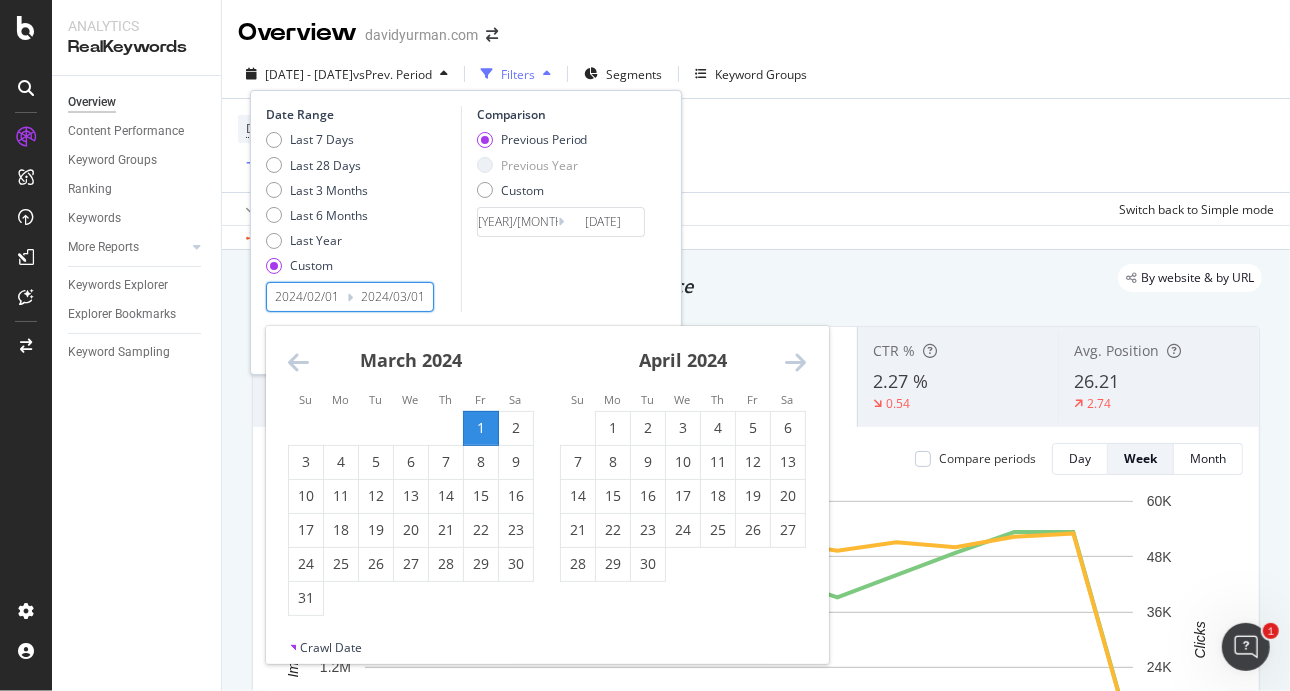 click at bounding box center (795, 362) 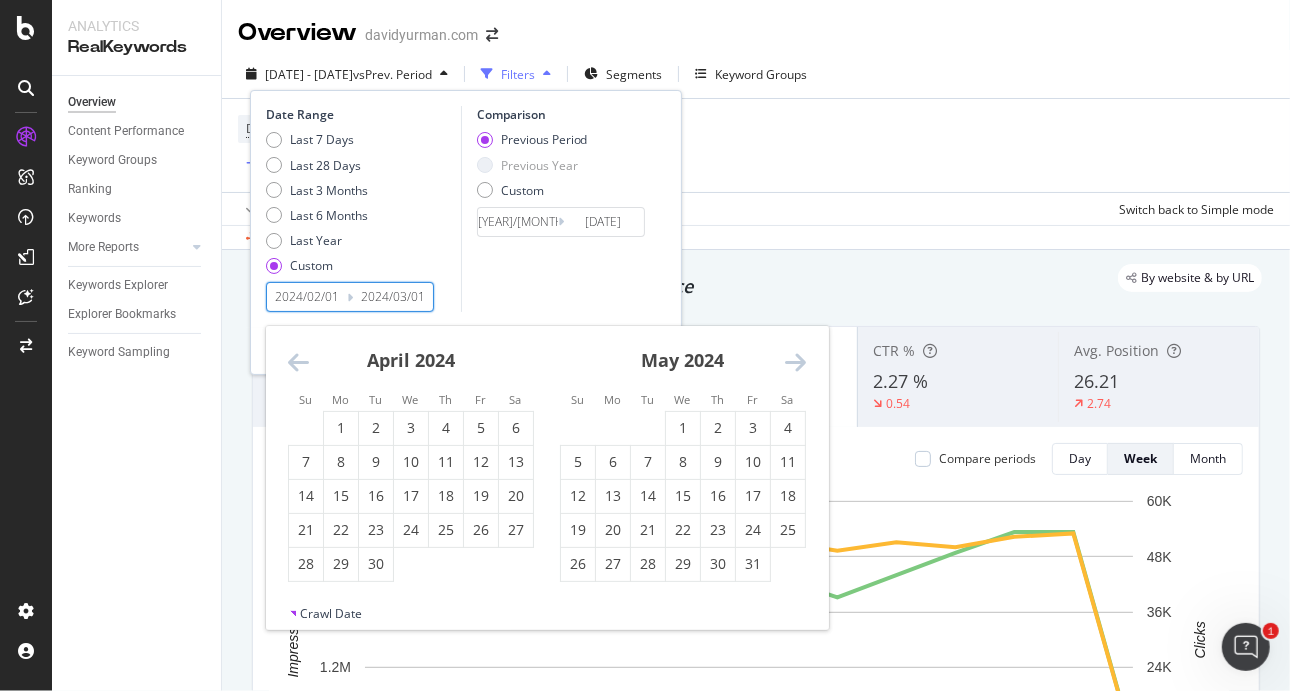 click at bounding box center [795, 362] 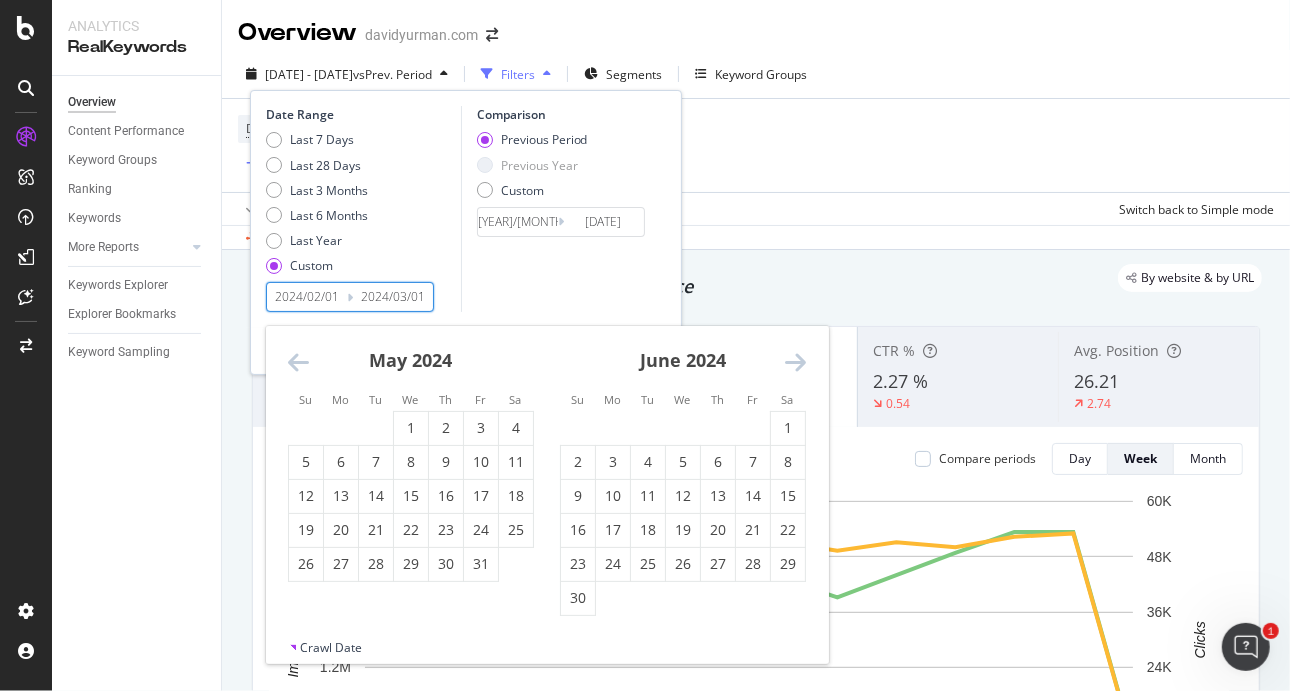 click at bounding box center [795, 362] 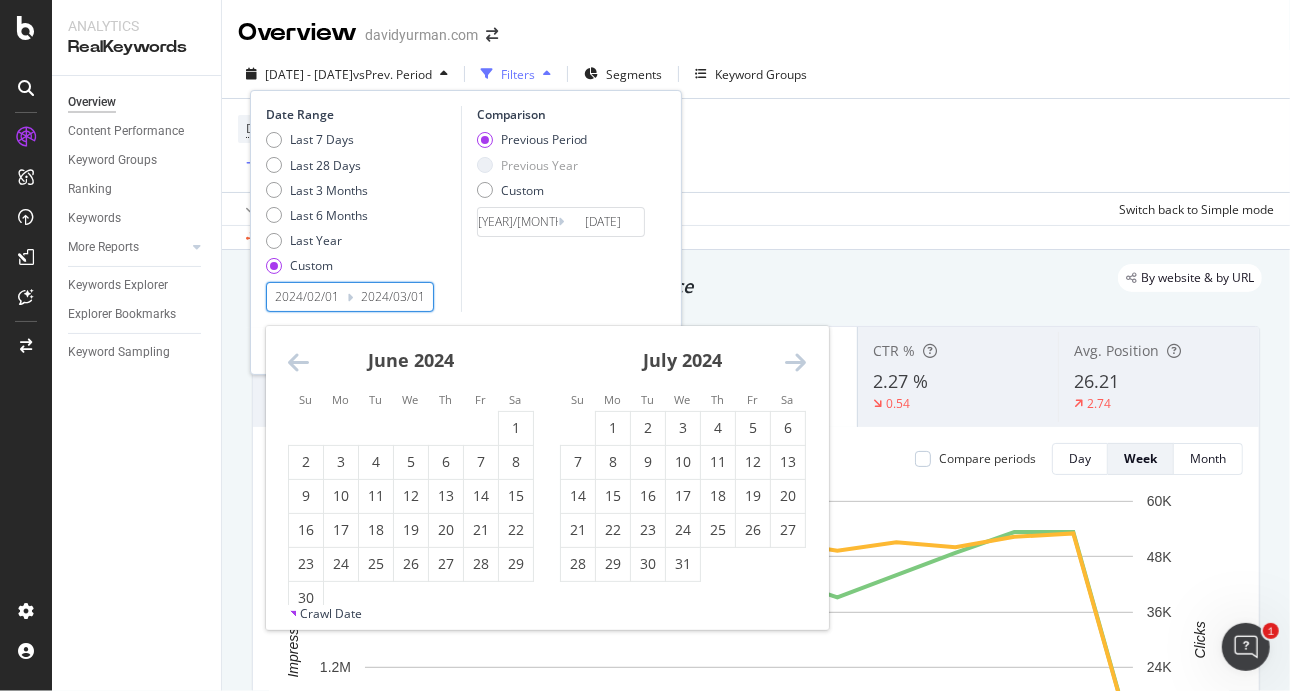 drag, startPoint x: 800, startPoint y: 366, endPoint x: 724, endPoint y: 344, distance: 79.12016 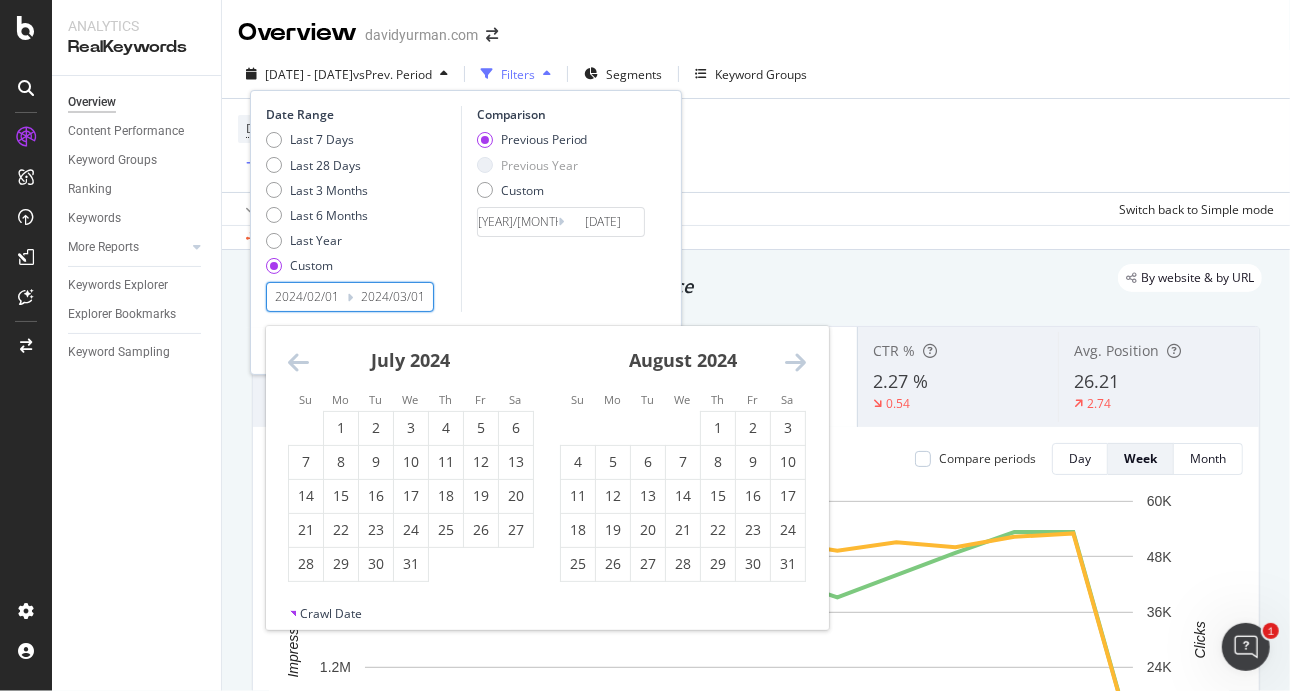 click at bounding box center [795, 362] 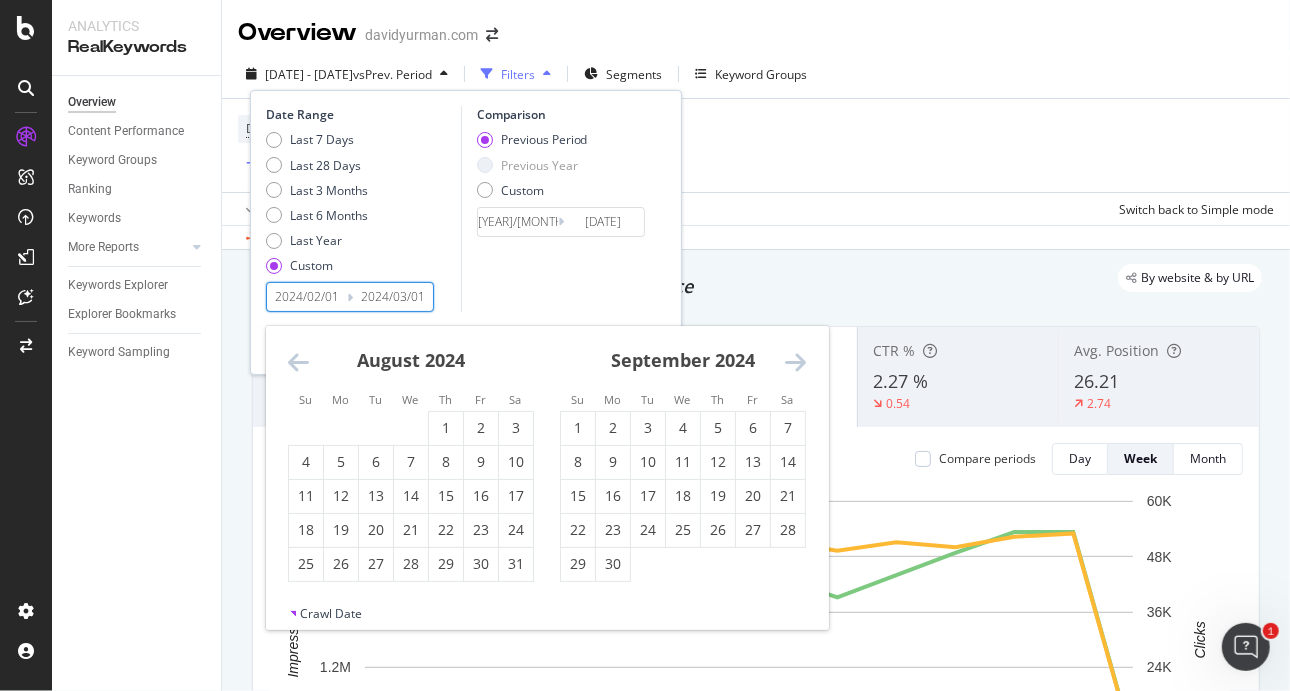 click at bounding box center (795, 362) 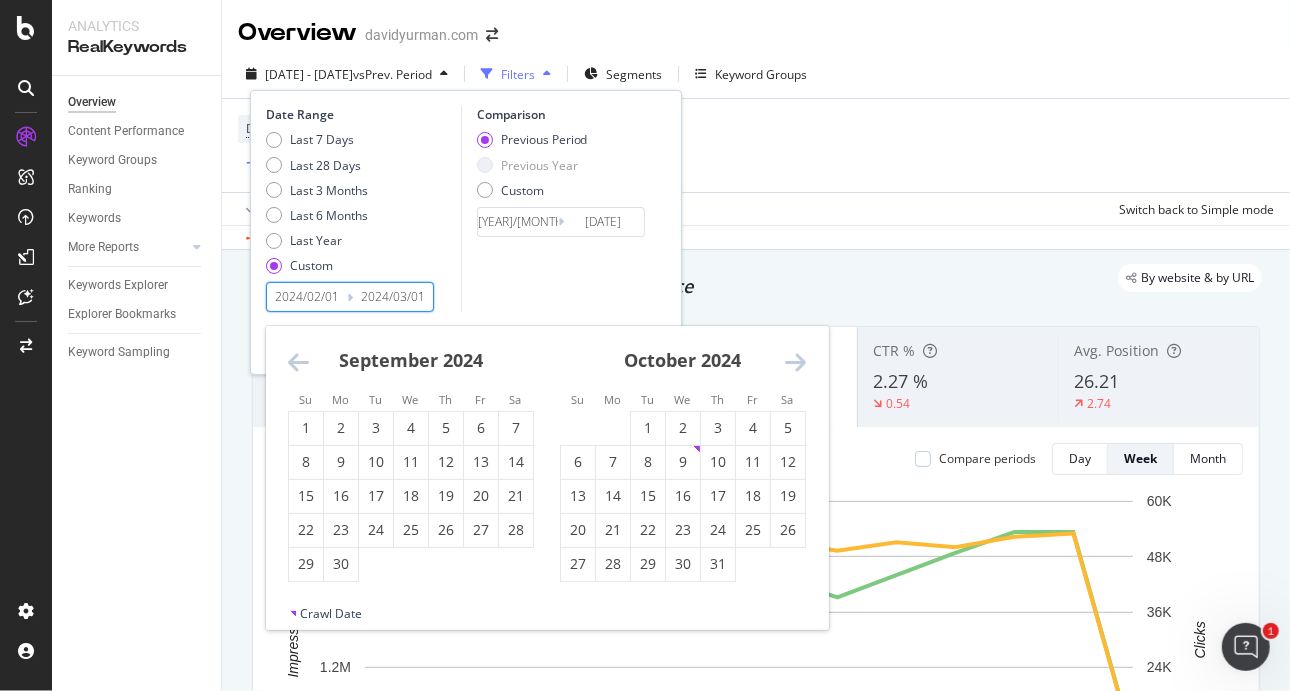 click at bounding box center (795, 362) 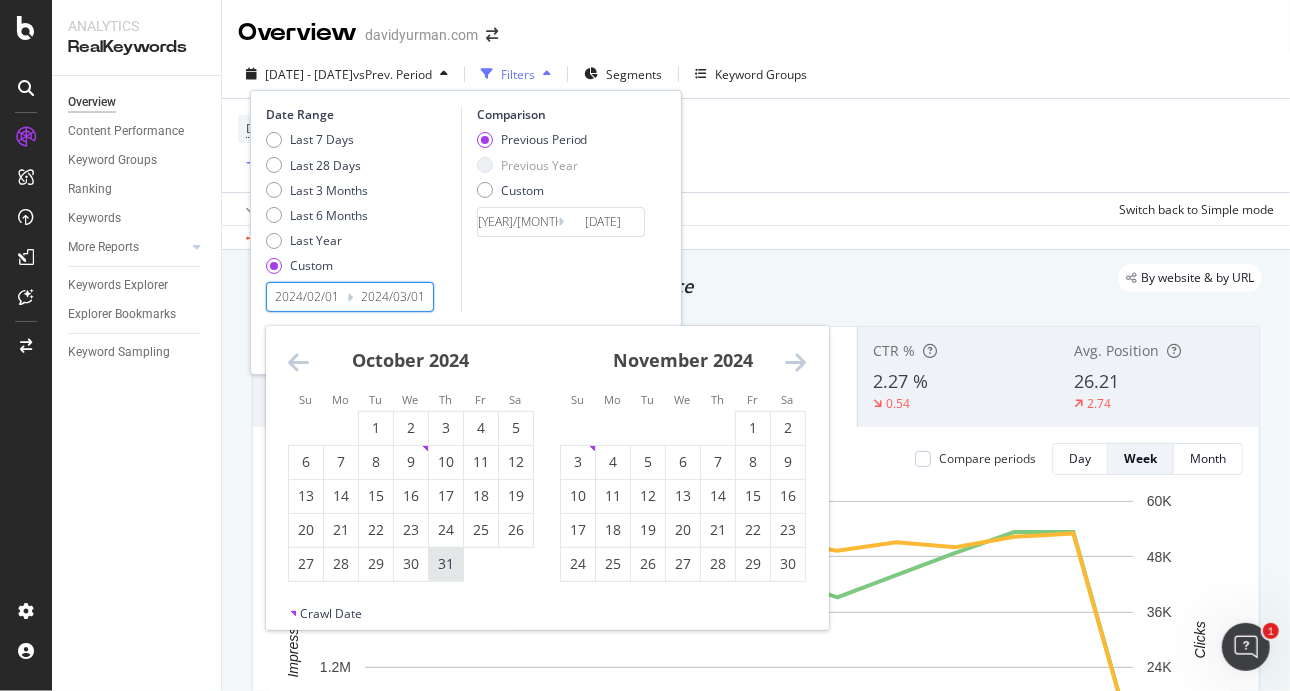 click on "31" at bounding box center [446, 564] 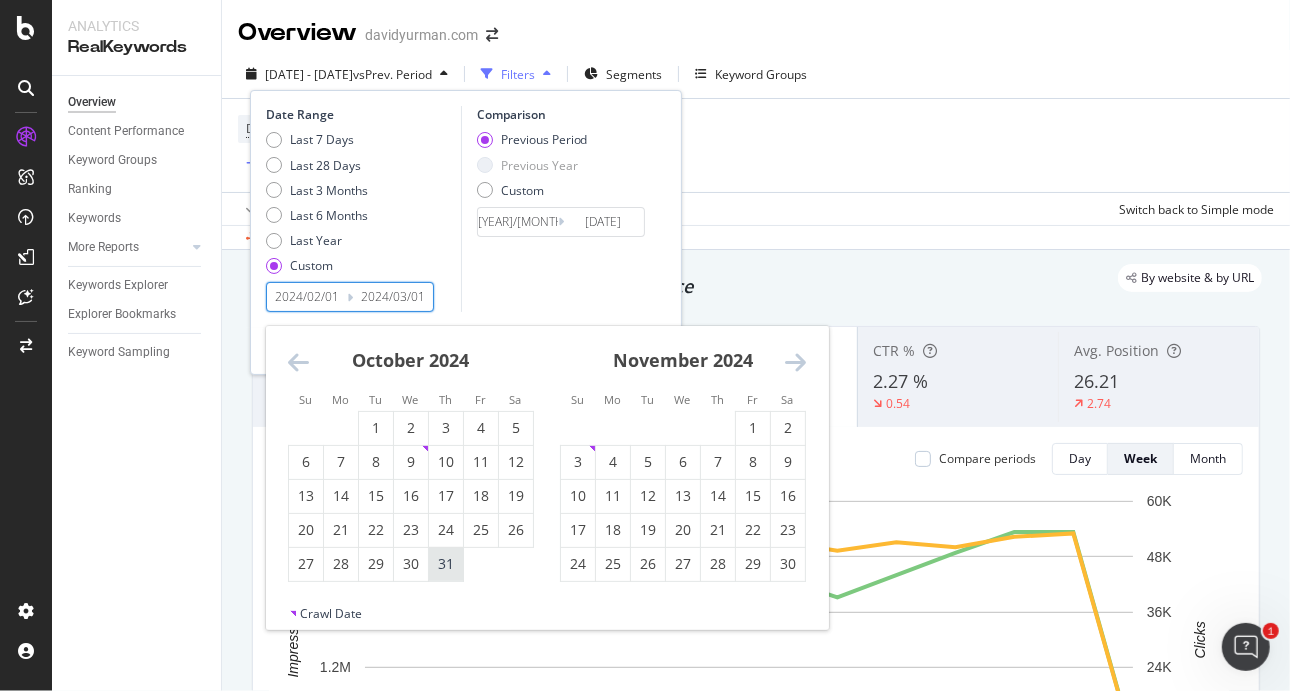 type on "2024/10/31" 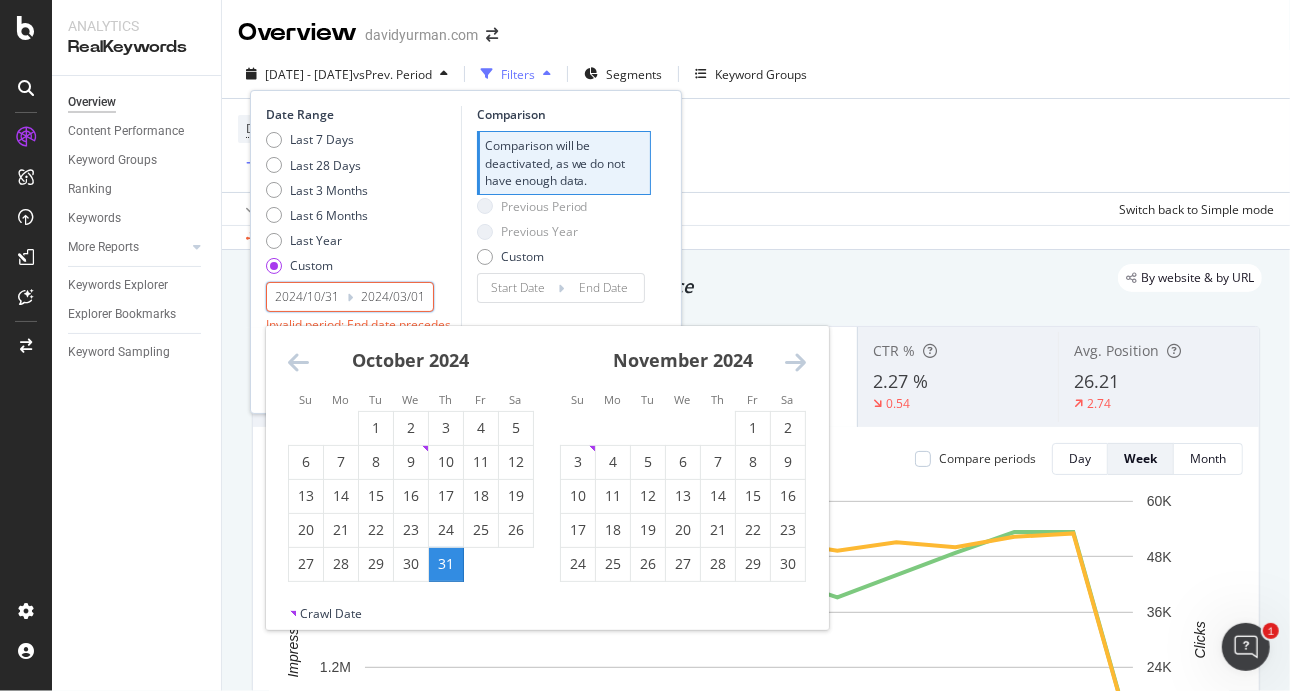 click at bounding box center (795, 362) 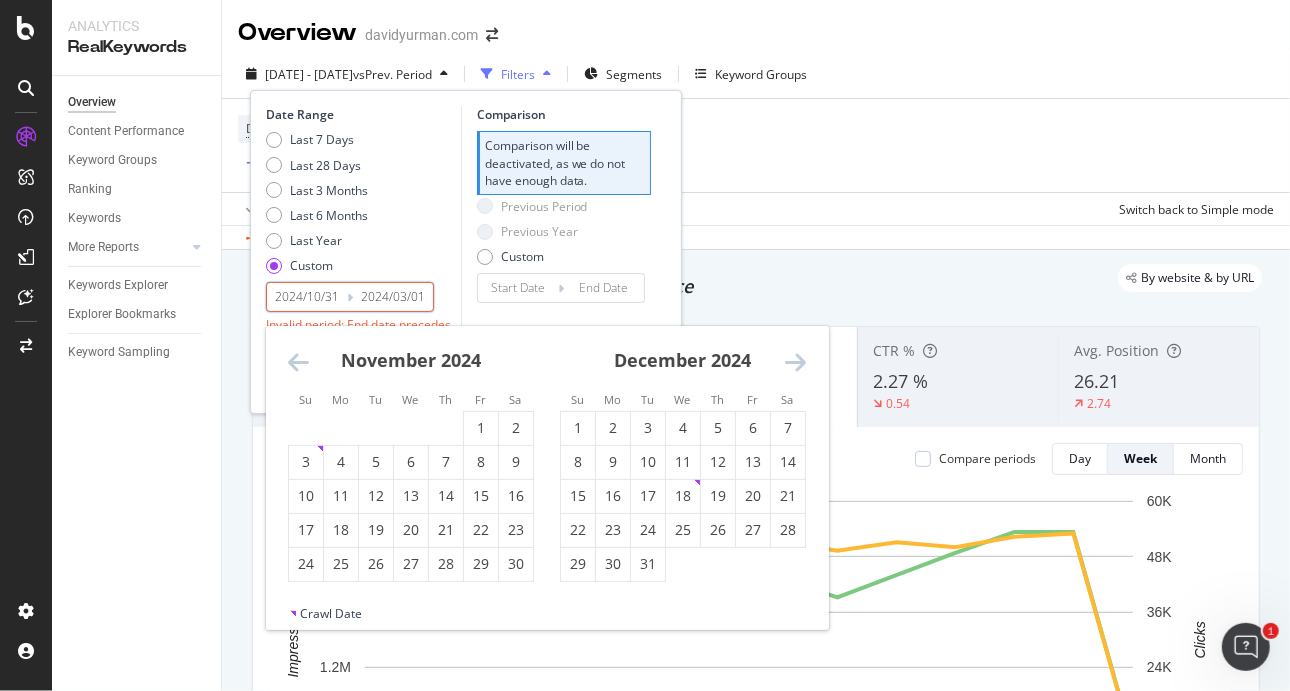 click at bounding box center [795, 362] 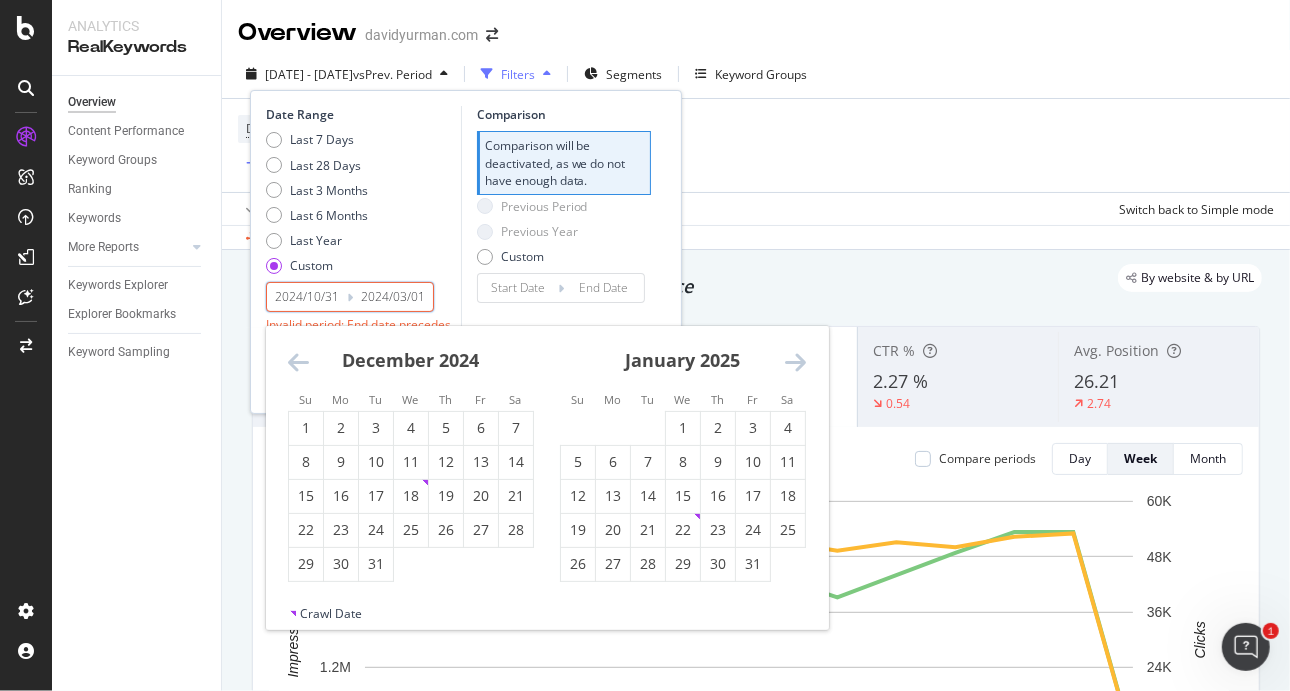 click at bounding box center [795, 362] 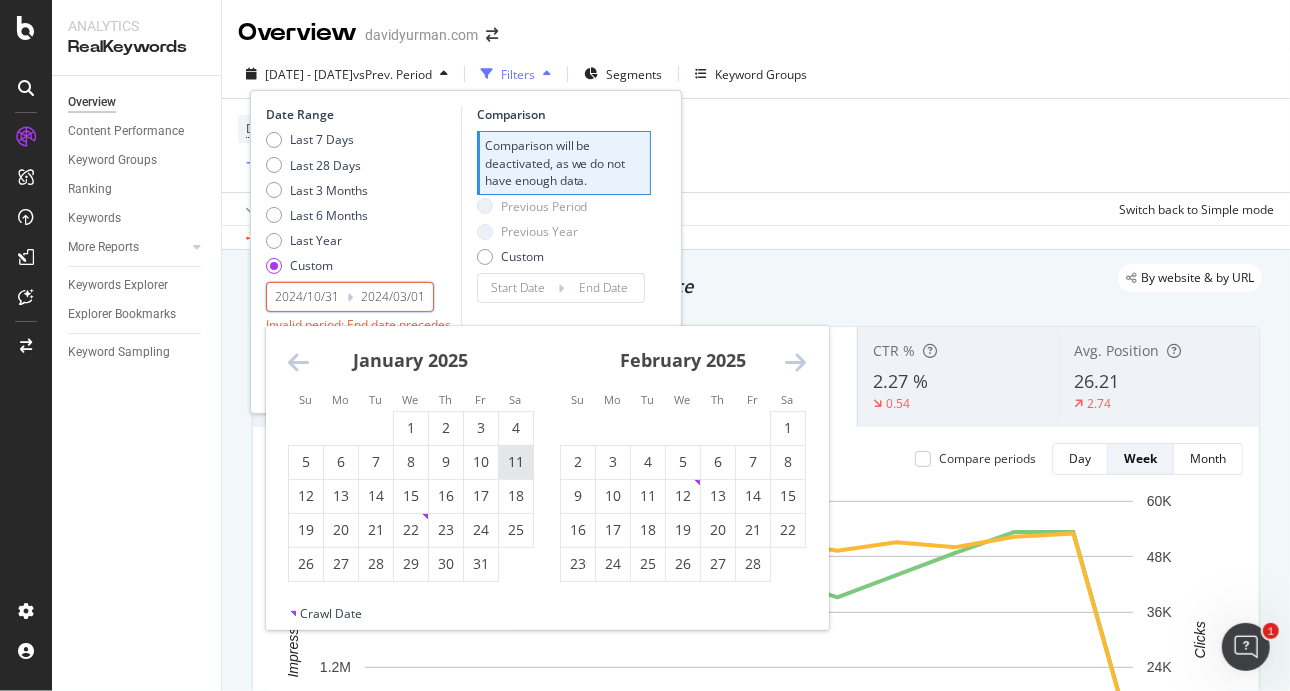 click on "11" at bounding box center (516, 462) 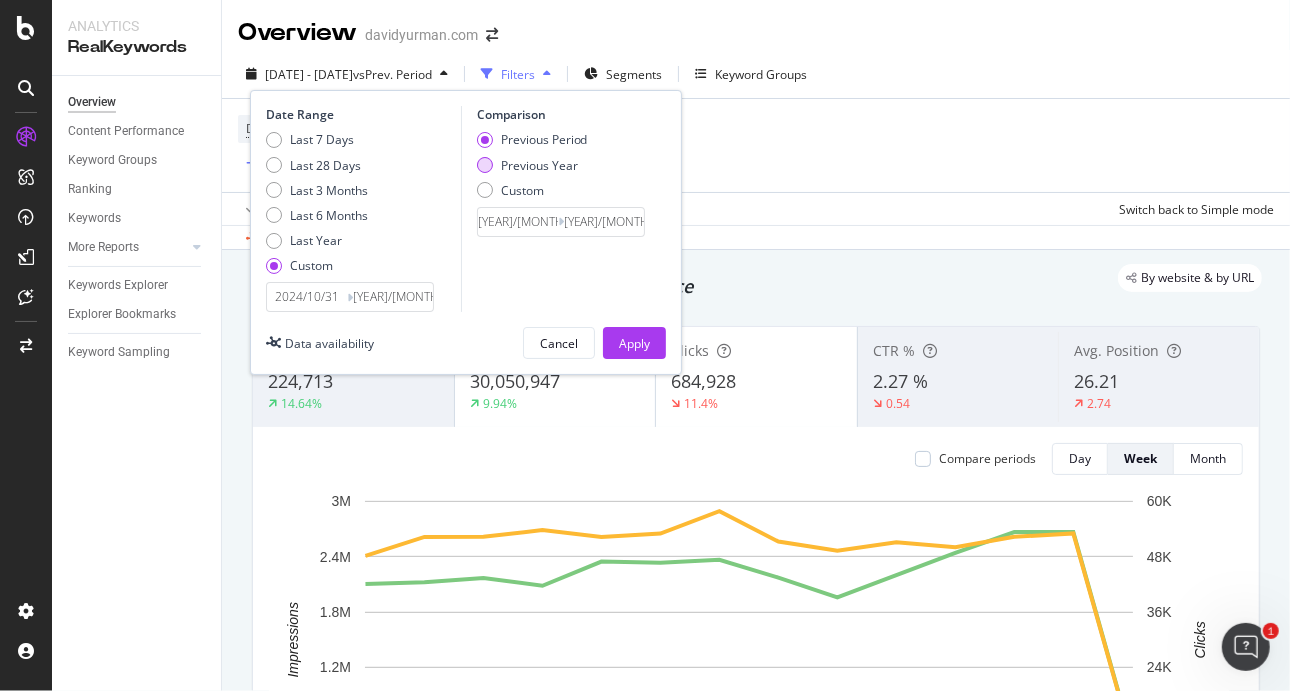 click at bounding box center (485, 165) 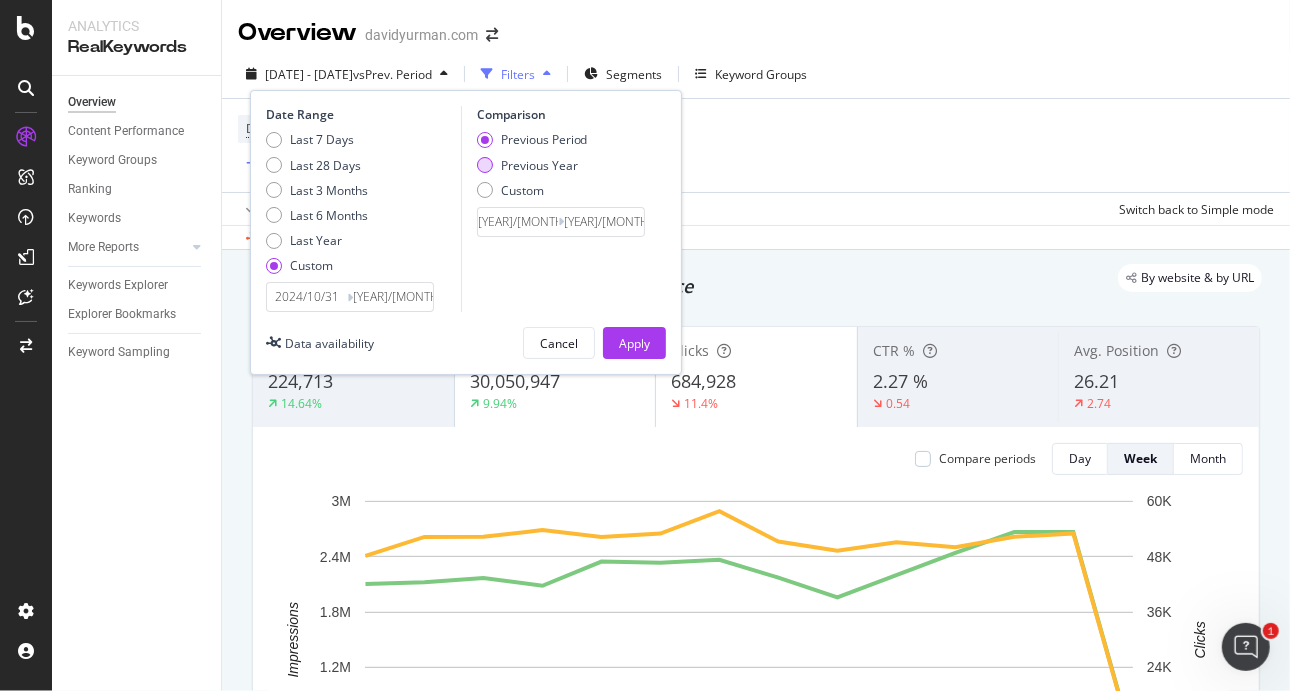 type on "[DATE]" 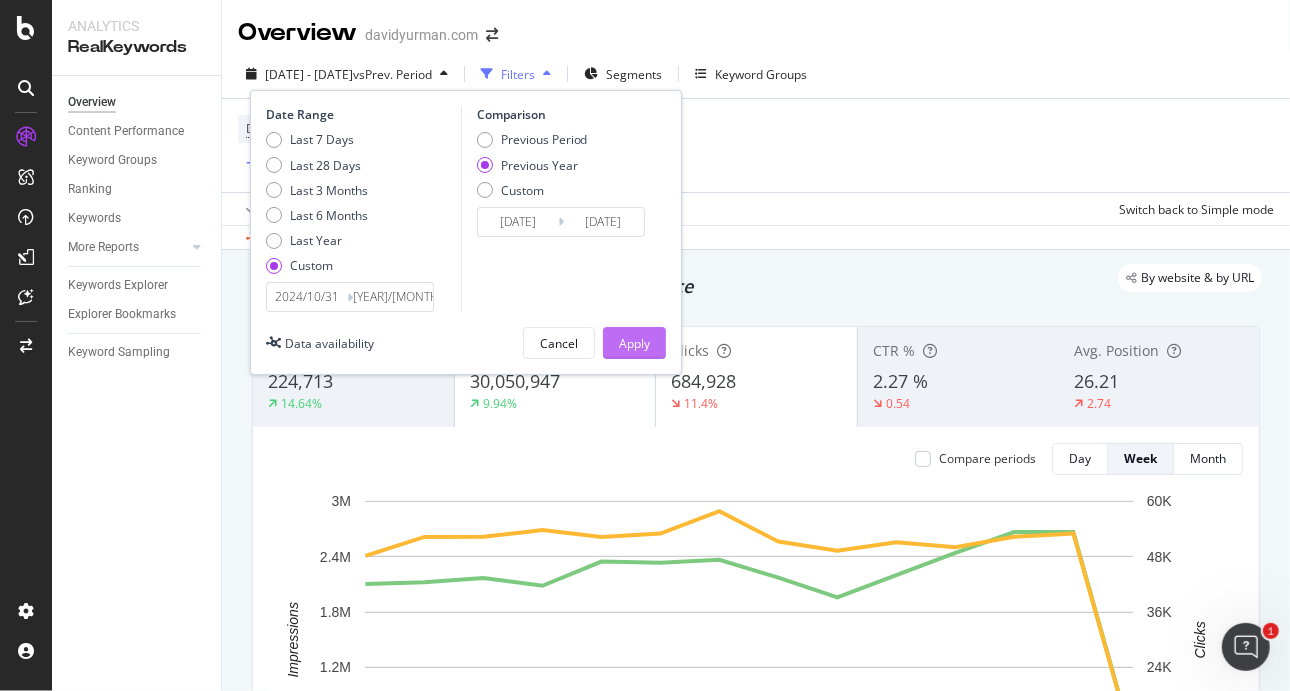 click on "Apply" at bounding box center (634, 343) 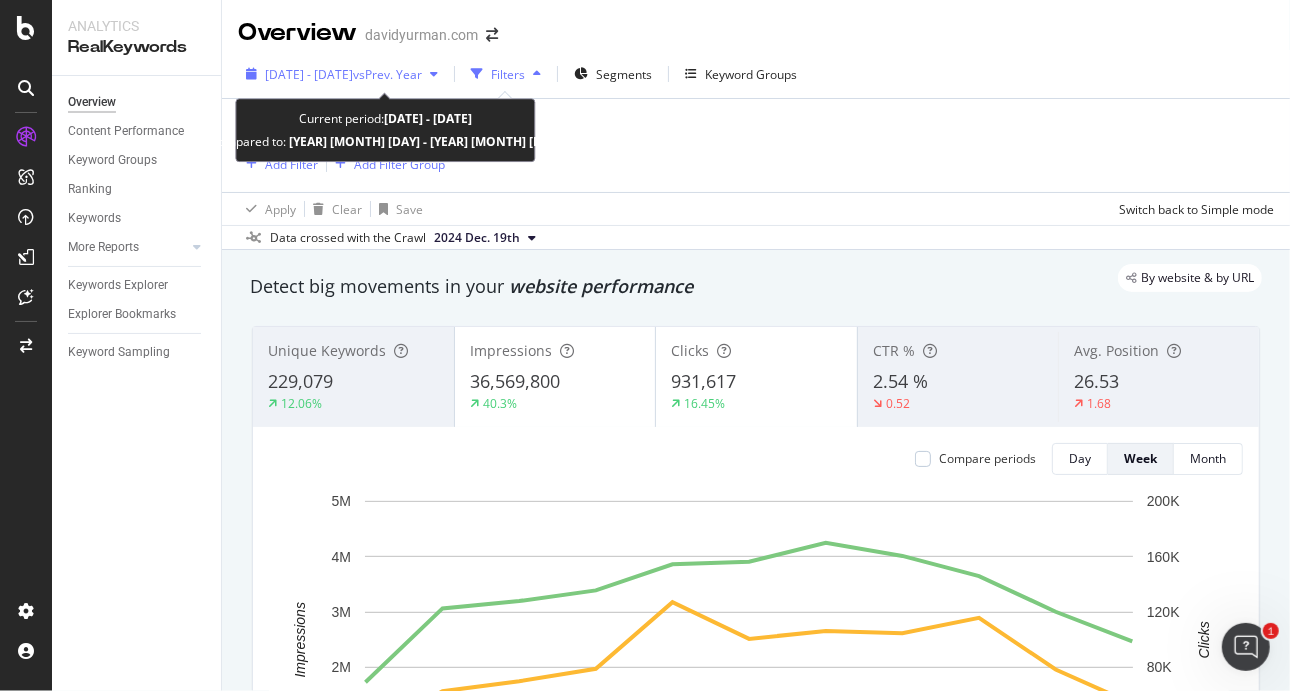 click on "vs  Prev. Year" at bounding box center (387, 74) 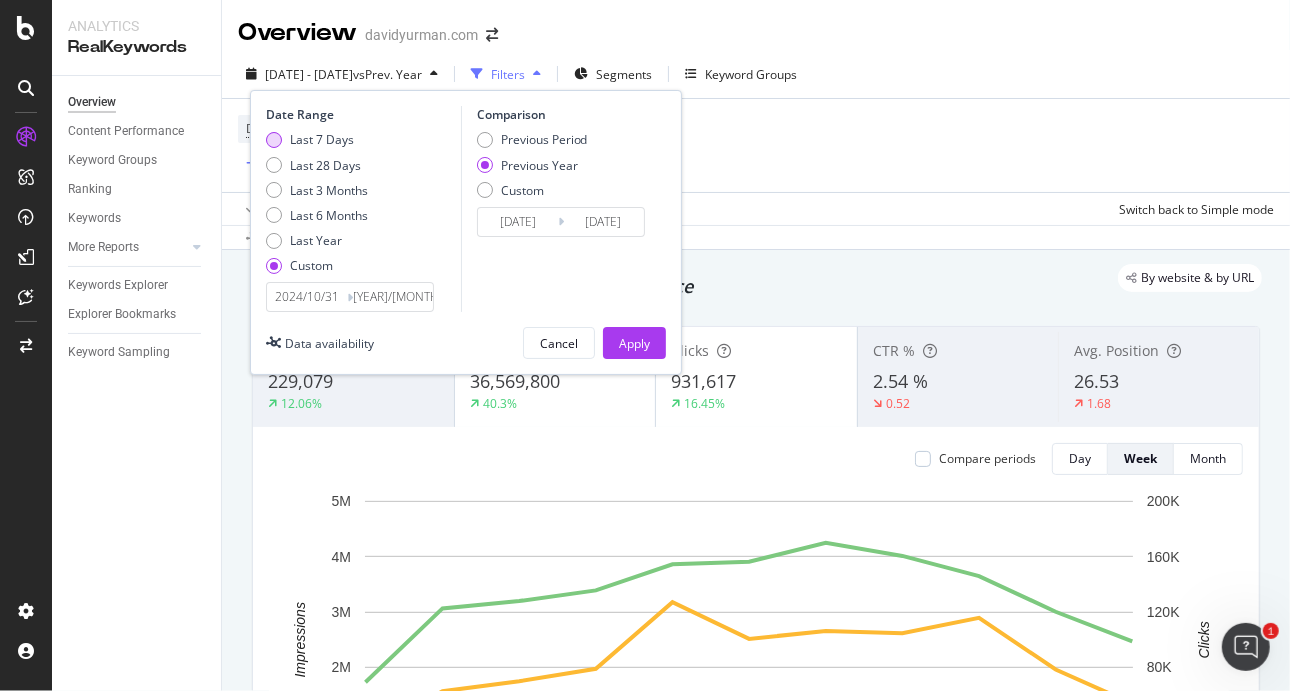 click at bounding box center (274, 140) 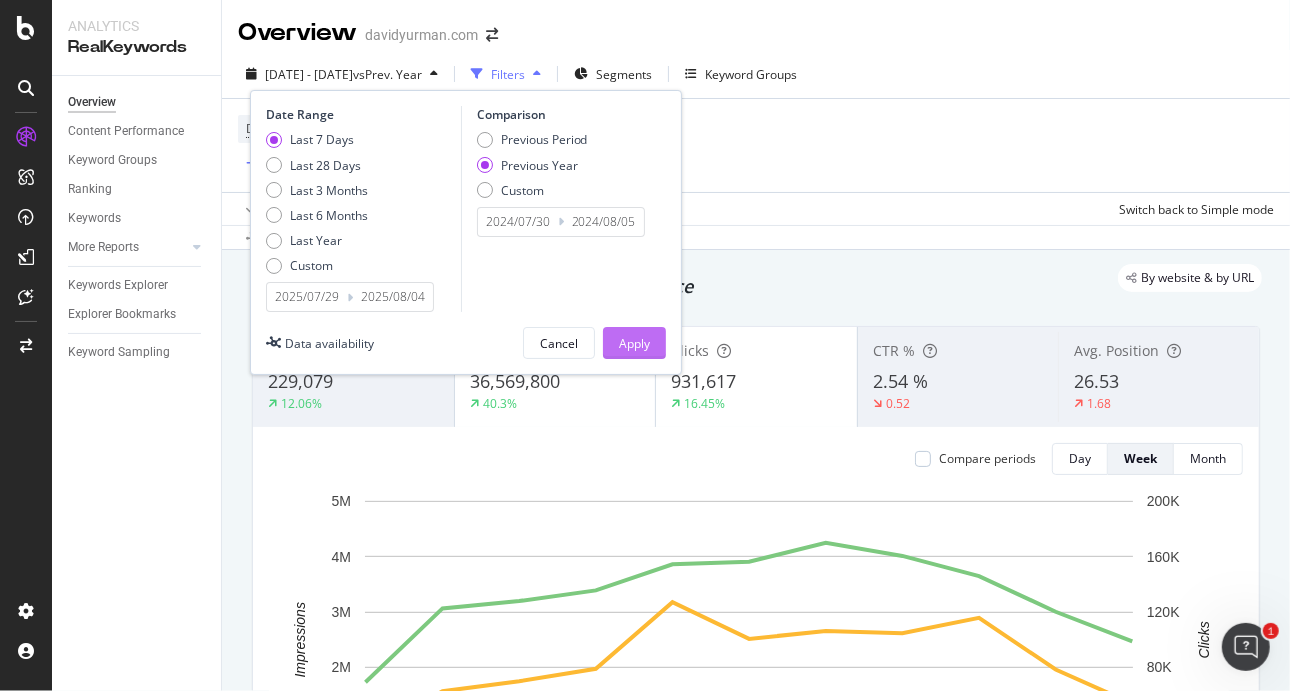 click on "Apply" at bounding box center [634, 343] 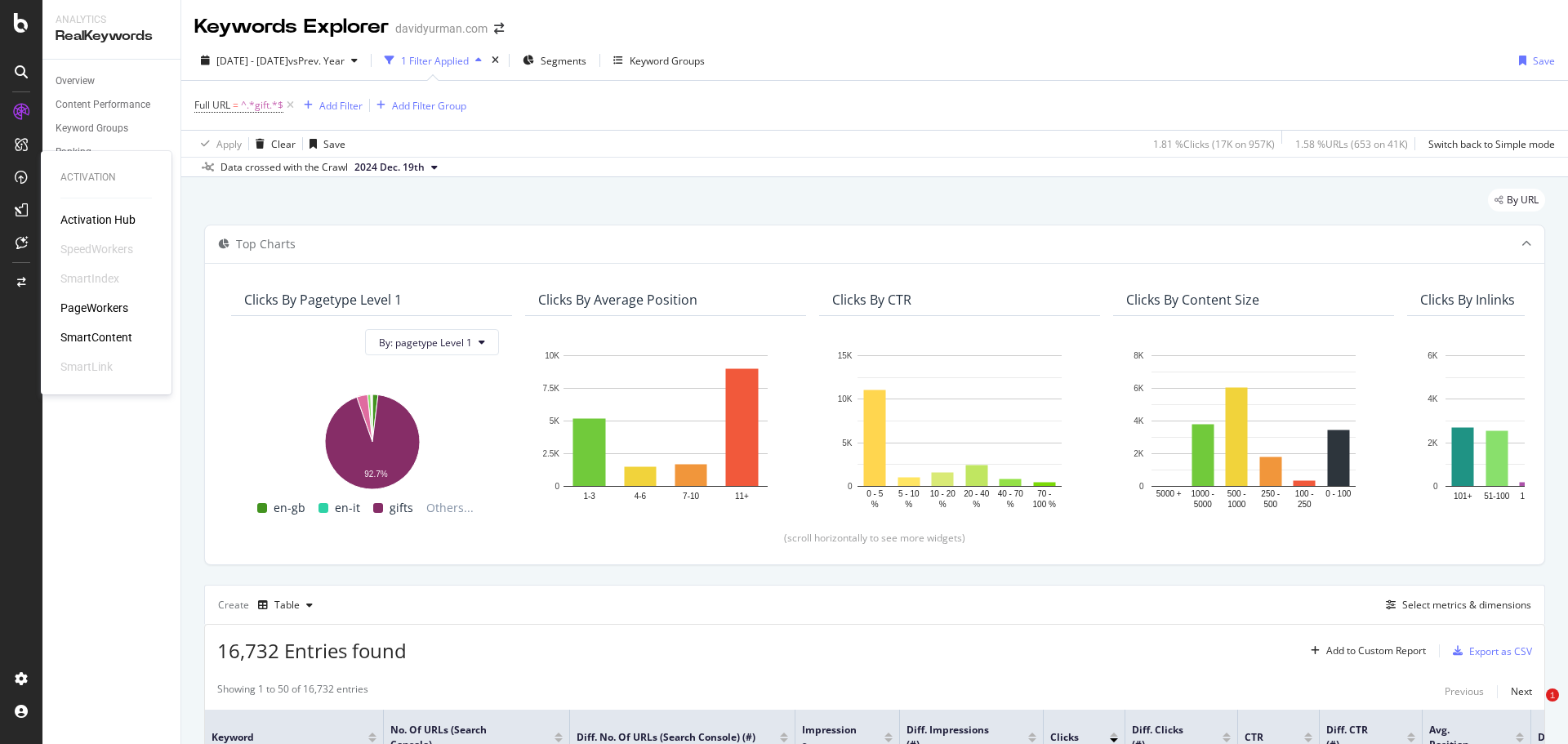 scroll, scrollTop: 0, scrollLeft: 0, axis: both 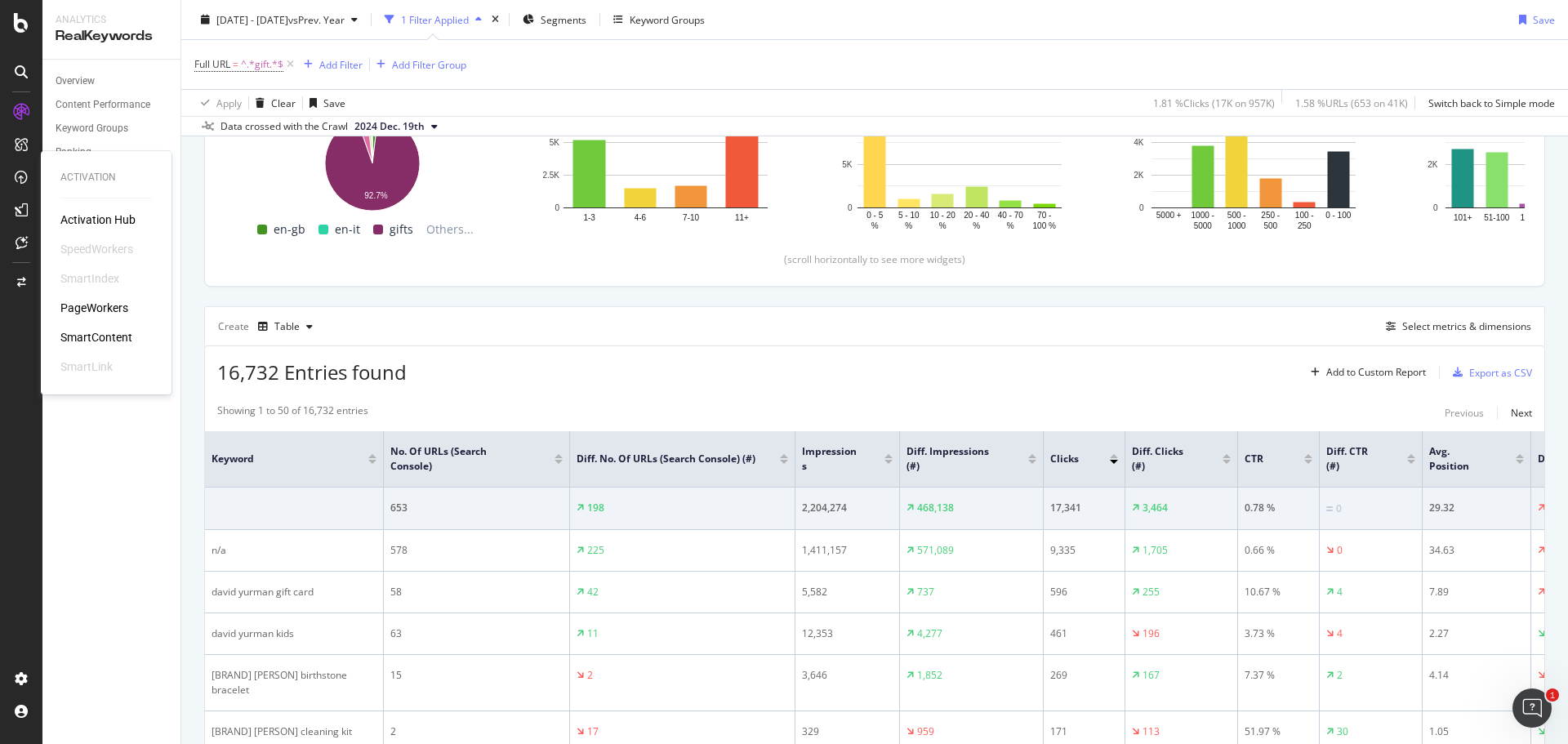 click on "PageWorkers" at bounding box center [94, 308] 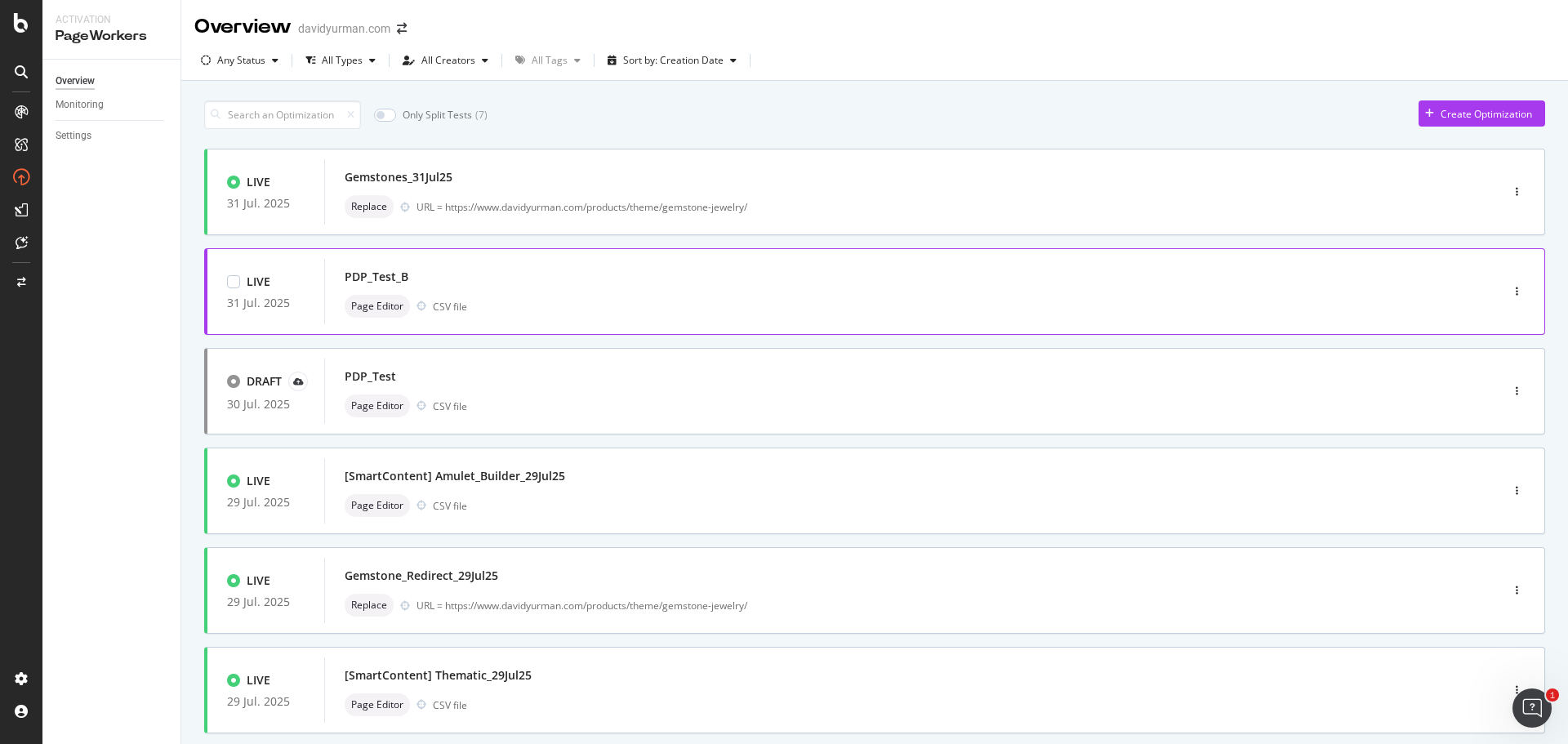 click on "Page Editor CSV file" at bounding box center (888, 306) 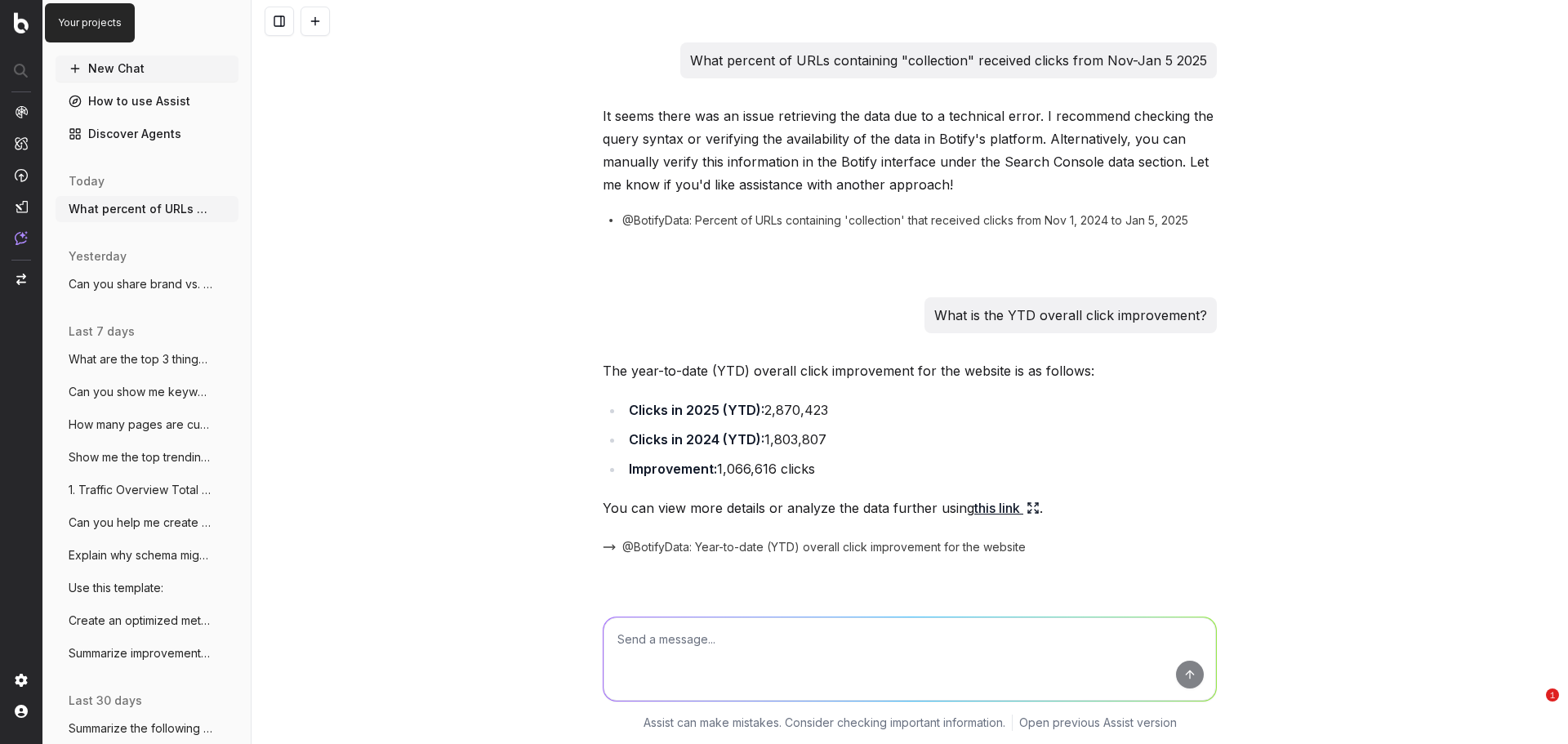 scroll, scrollTop: 0, scrollLeft: 0, axis: both 